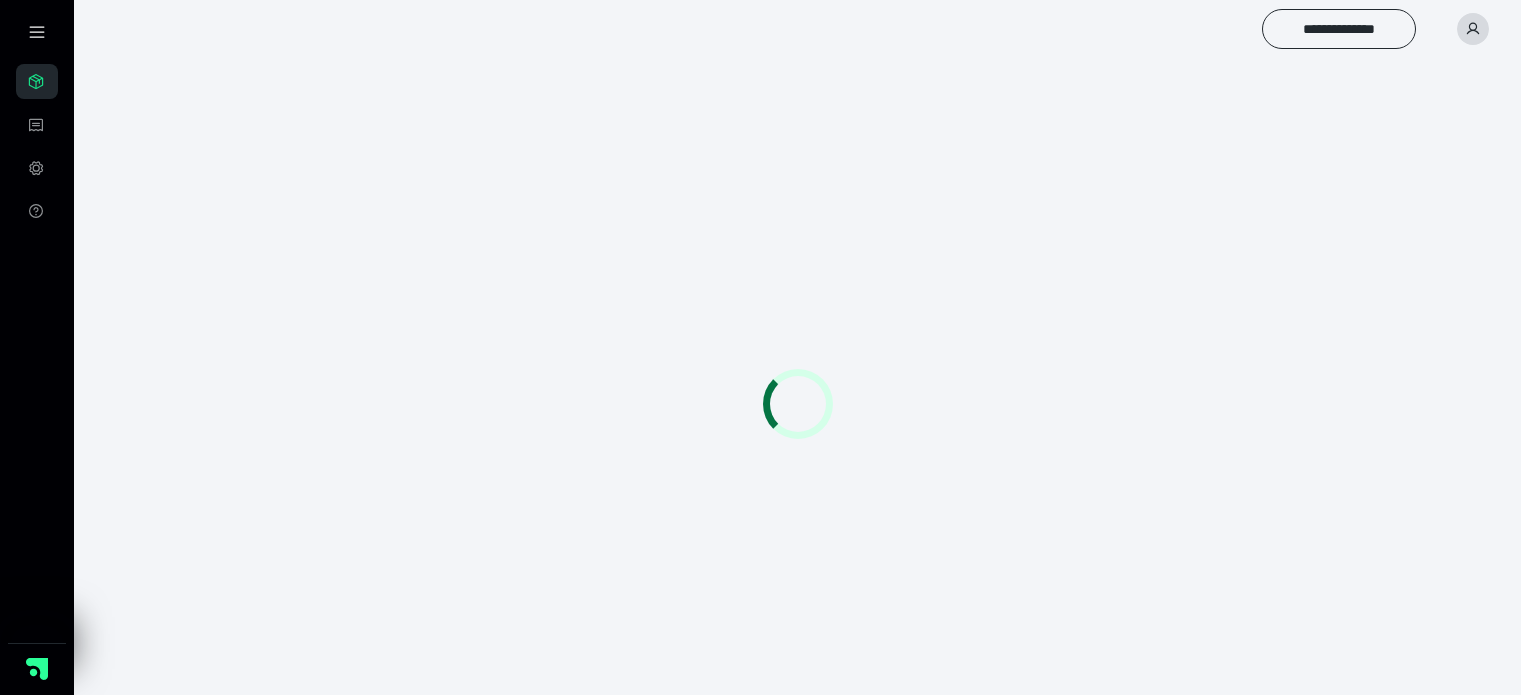 scroll, scrollTop: 0, scrollLeft: 0, axis: both 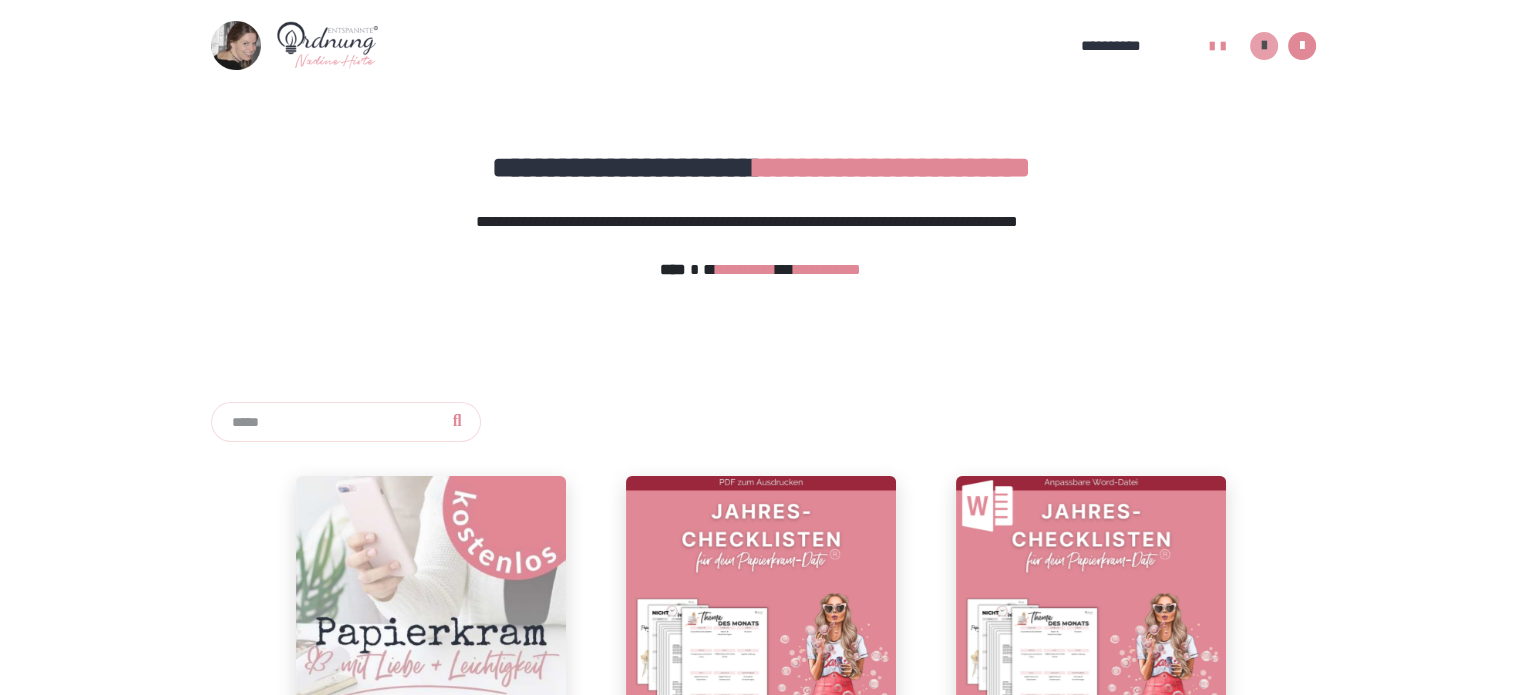 click at bounding box center [1264, 46] 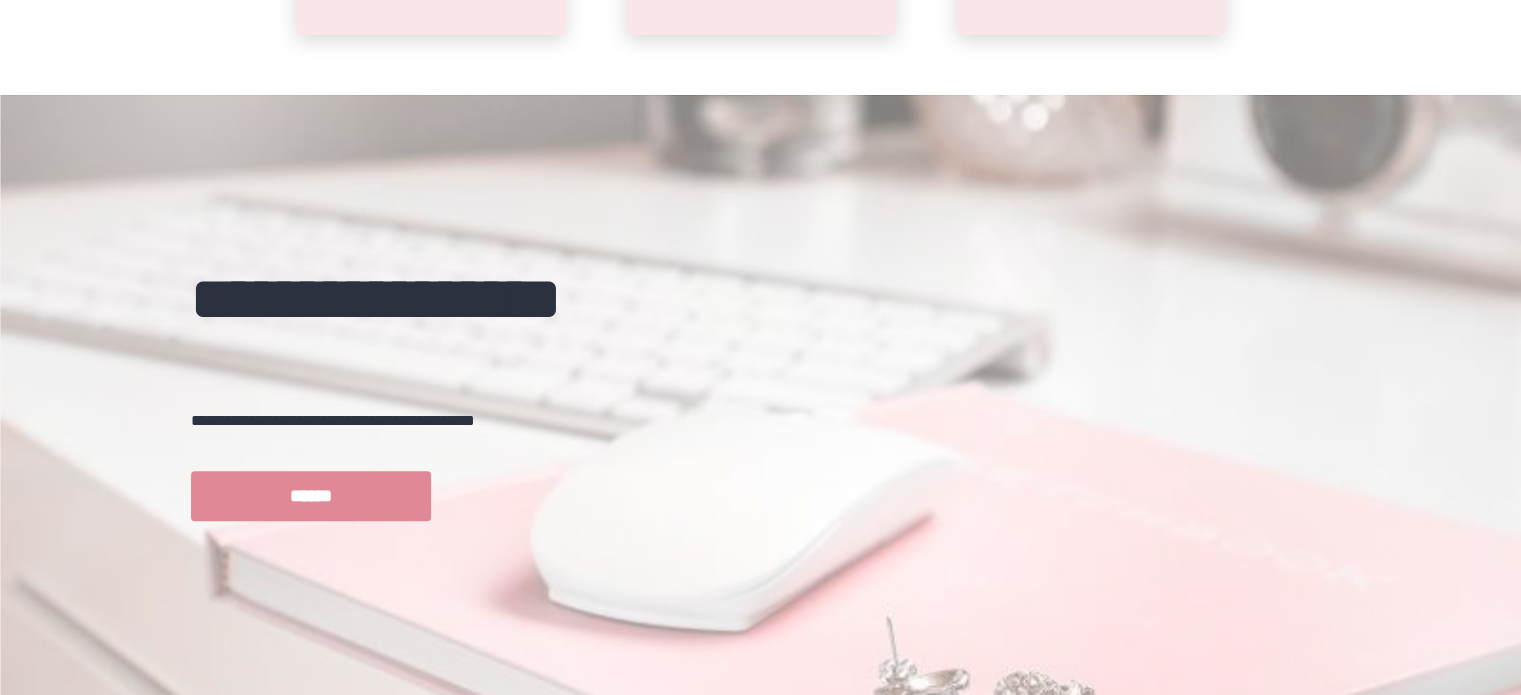 scroll, scrollTop: 900, scrollLeft: 0, axis: vertical 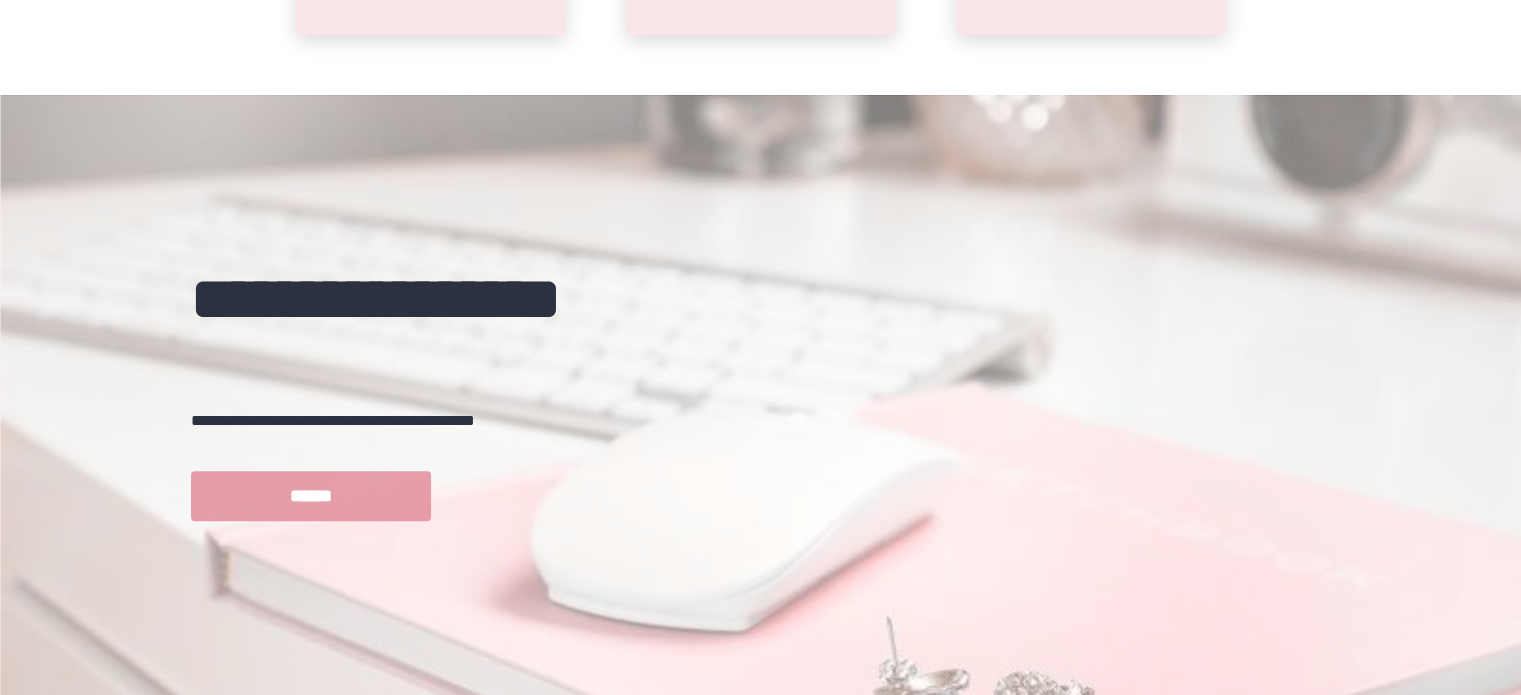 click on "******" at bounding box center (311, 496) 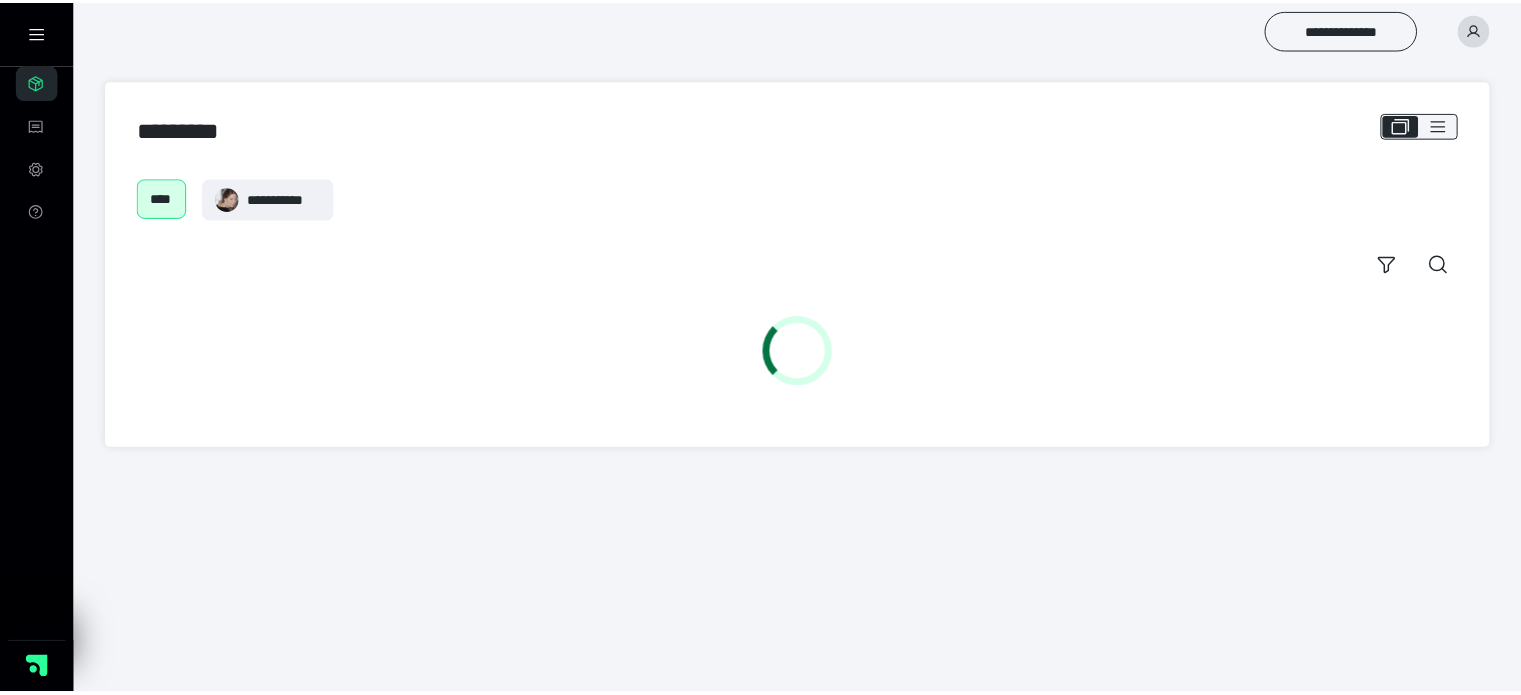 scroll, scrollTop: 0, scrollLeft: 0, axis: both 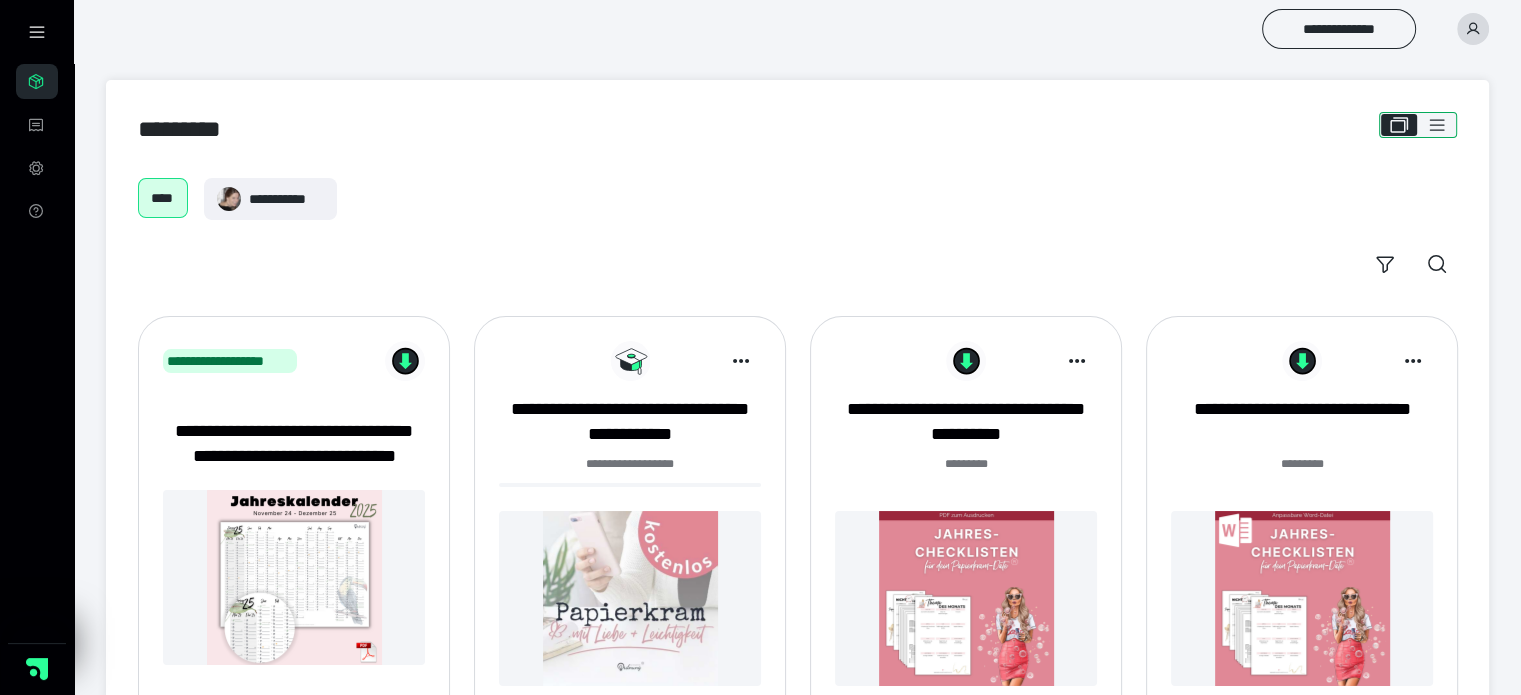click 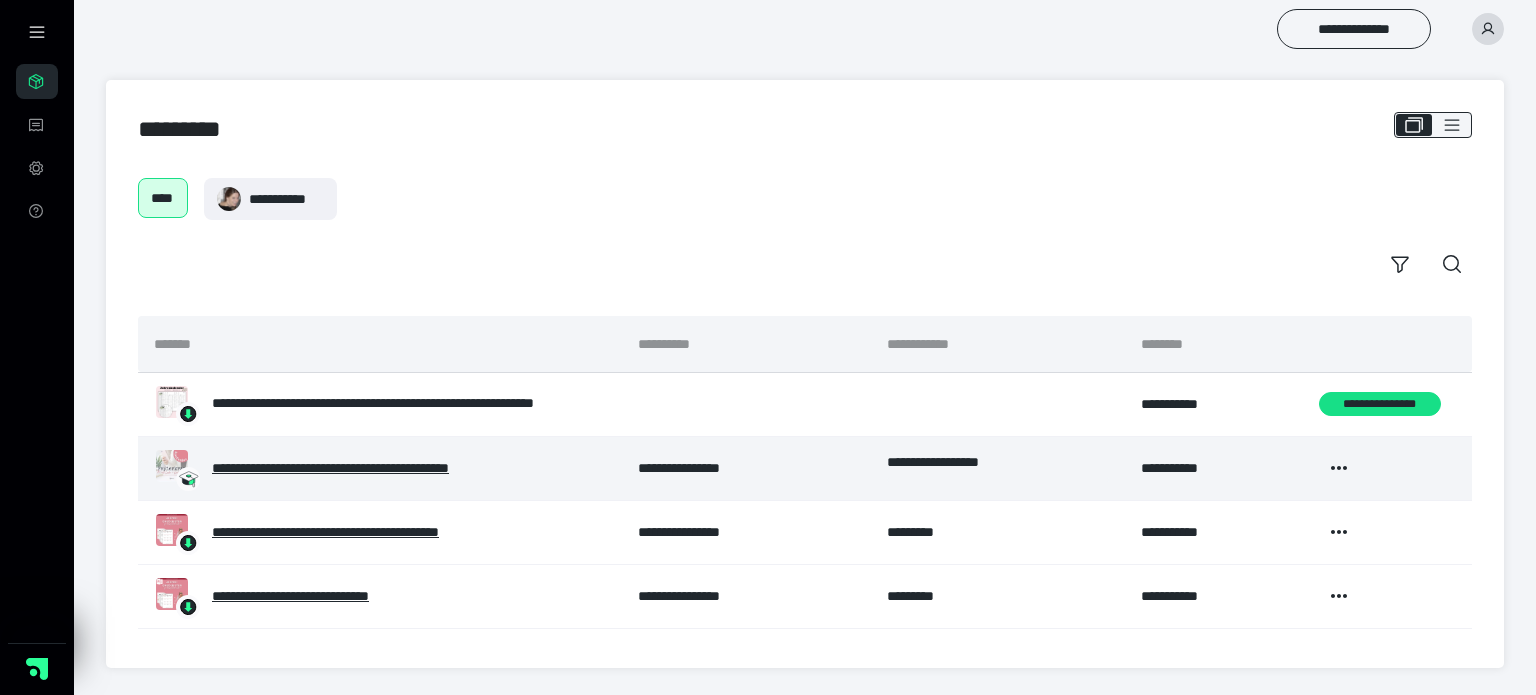 click on "**********" at bounding box center (986, 462) 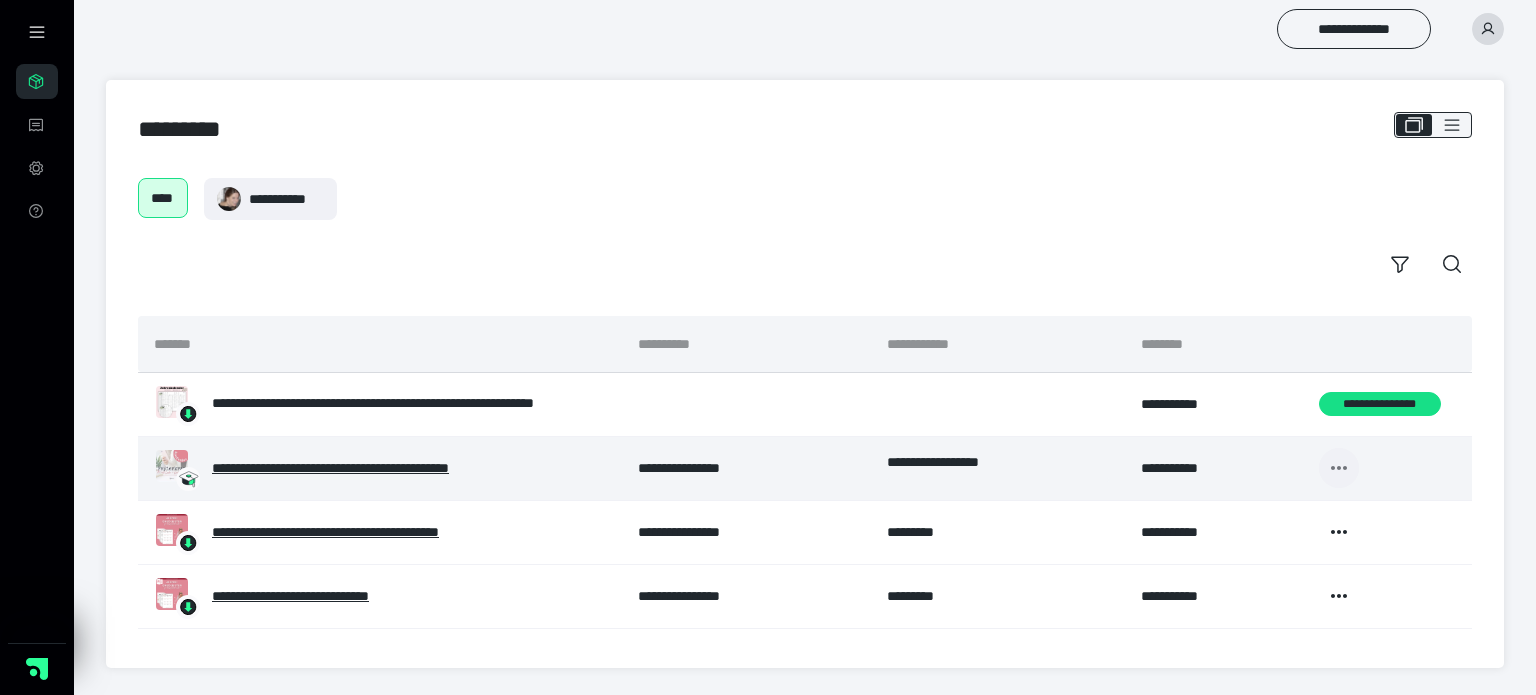 click 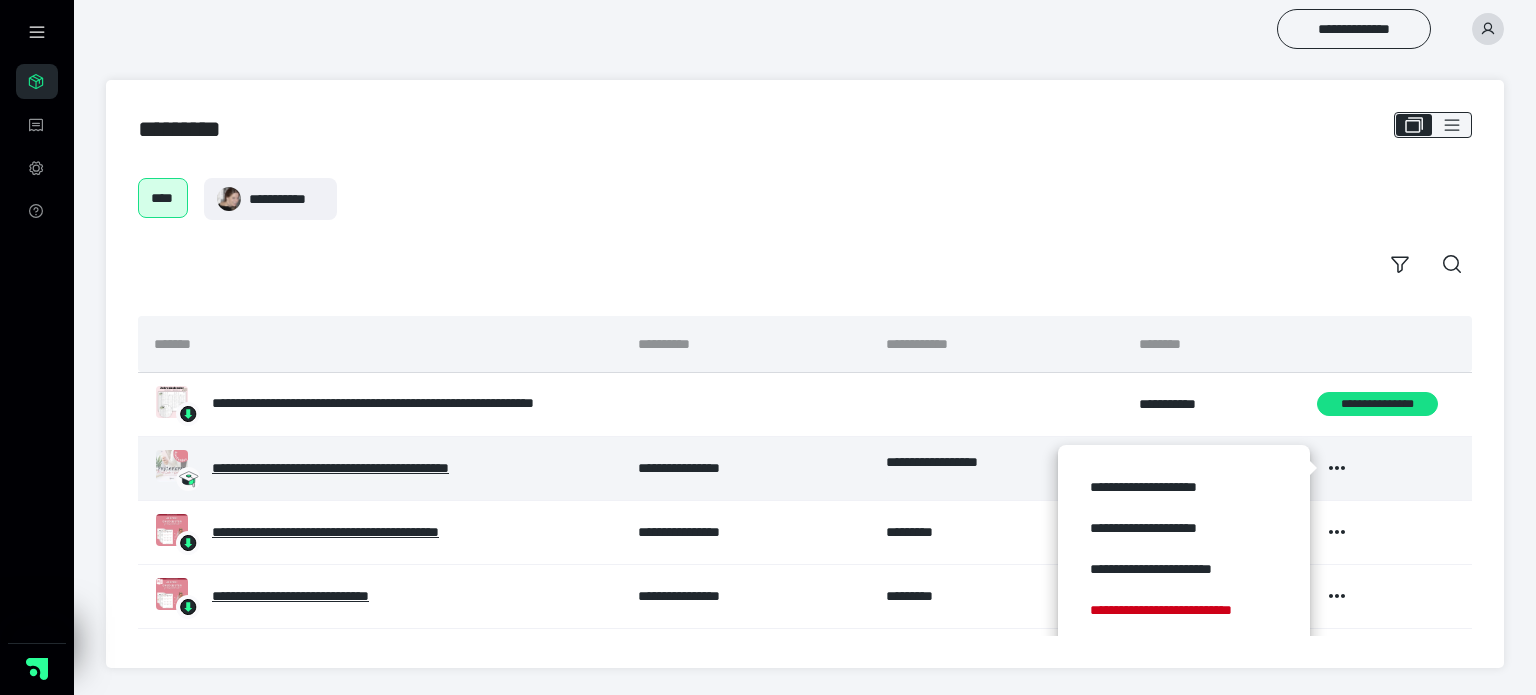 click on "**********" at bounding box center (369, 468) 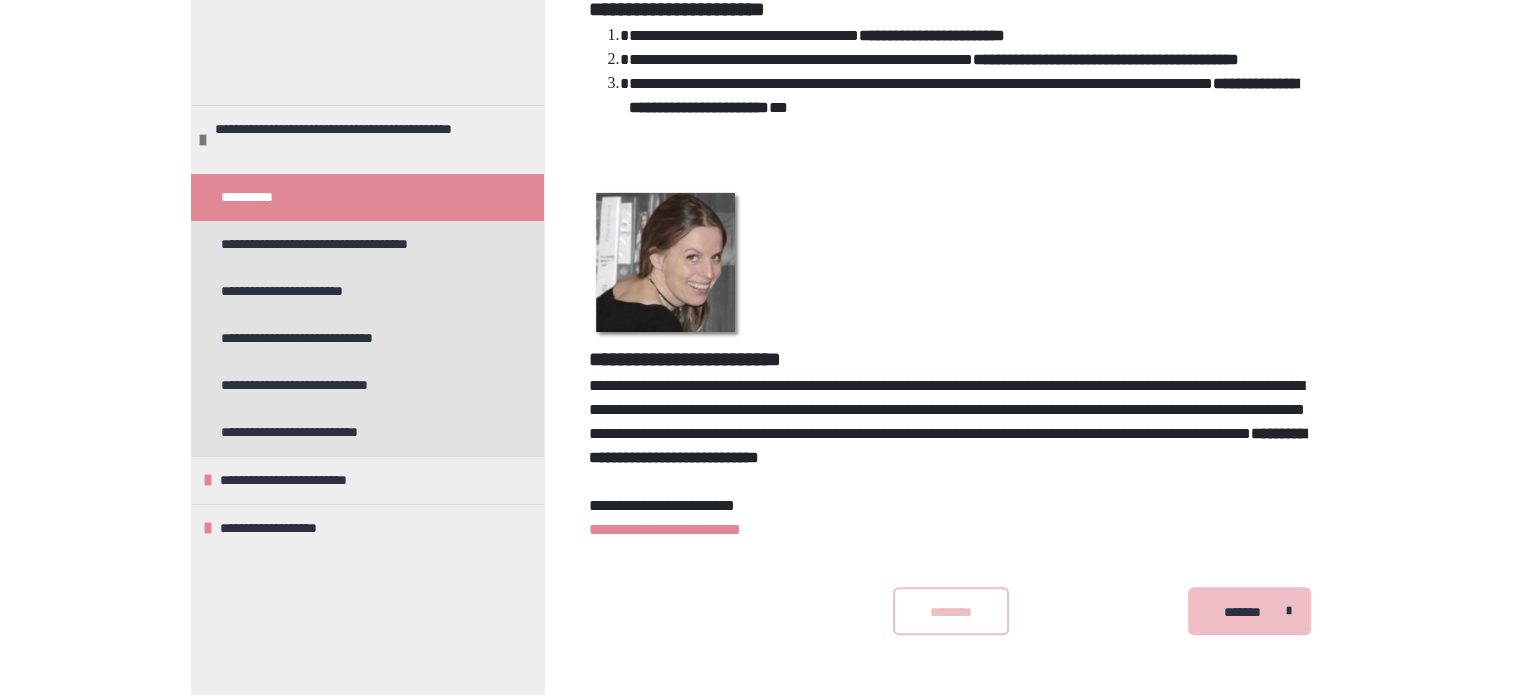 scroll, scrollTop: 939, scrollLeft: 0, axis: vertical 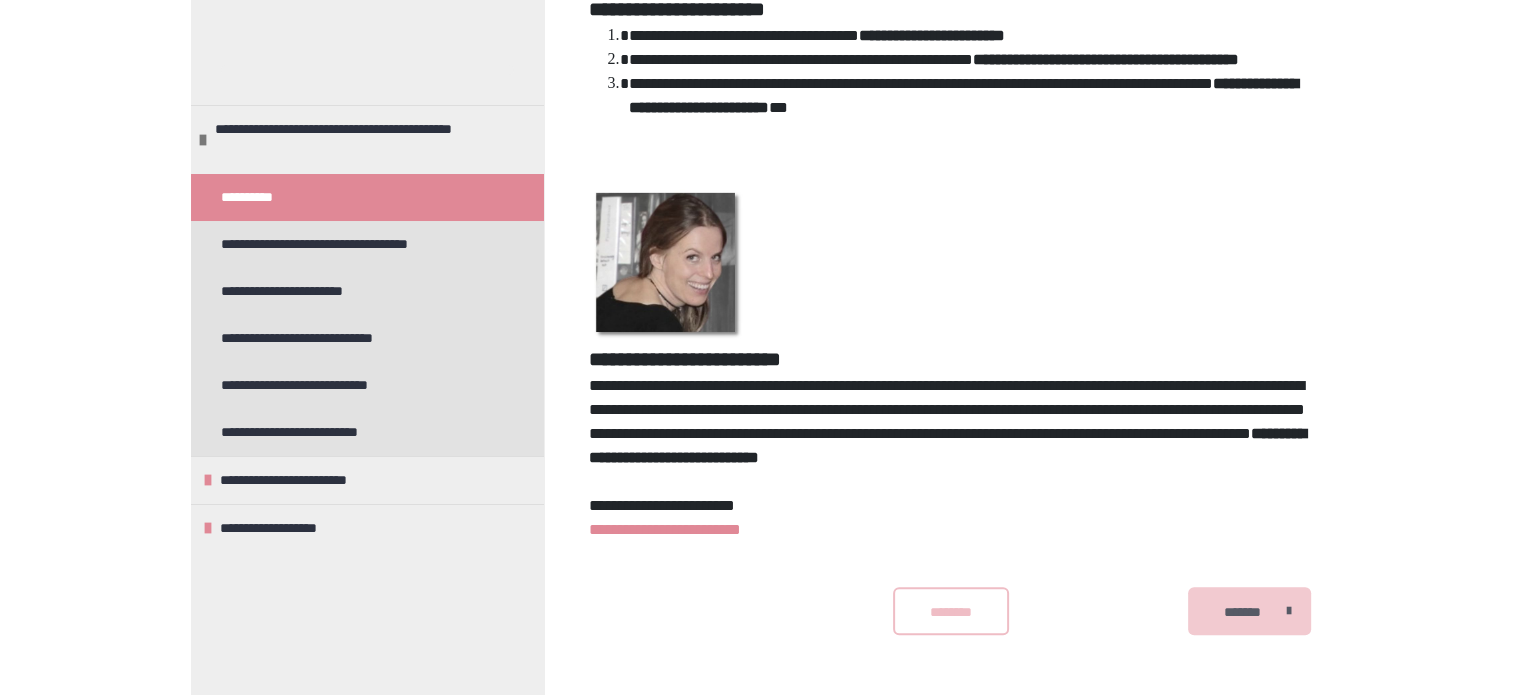 click on "*******" at bounding box center (1242, 612) 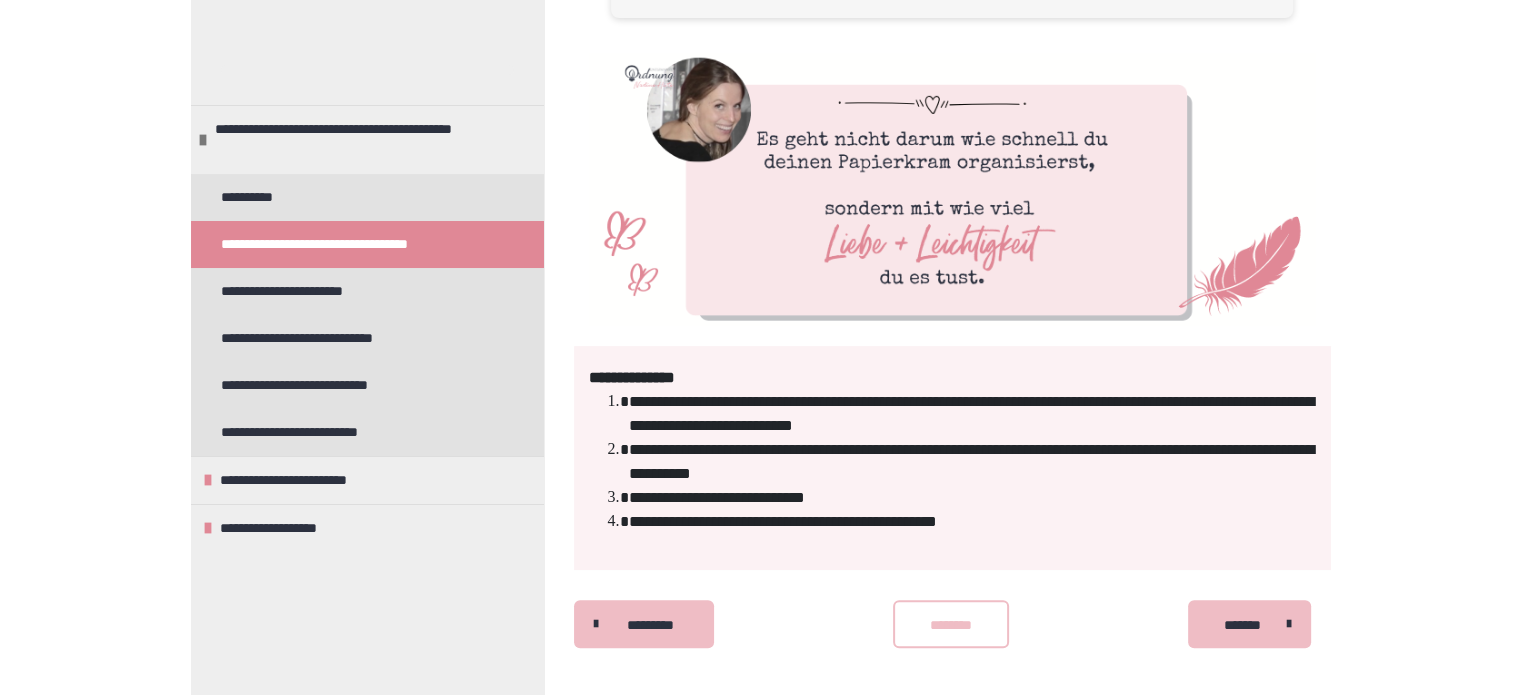 scroll, scrollTop: 443, scrollLeft: 0, axis: vertical 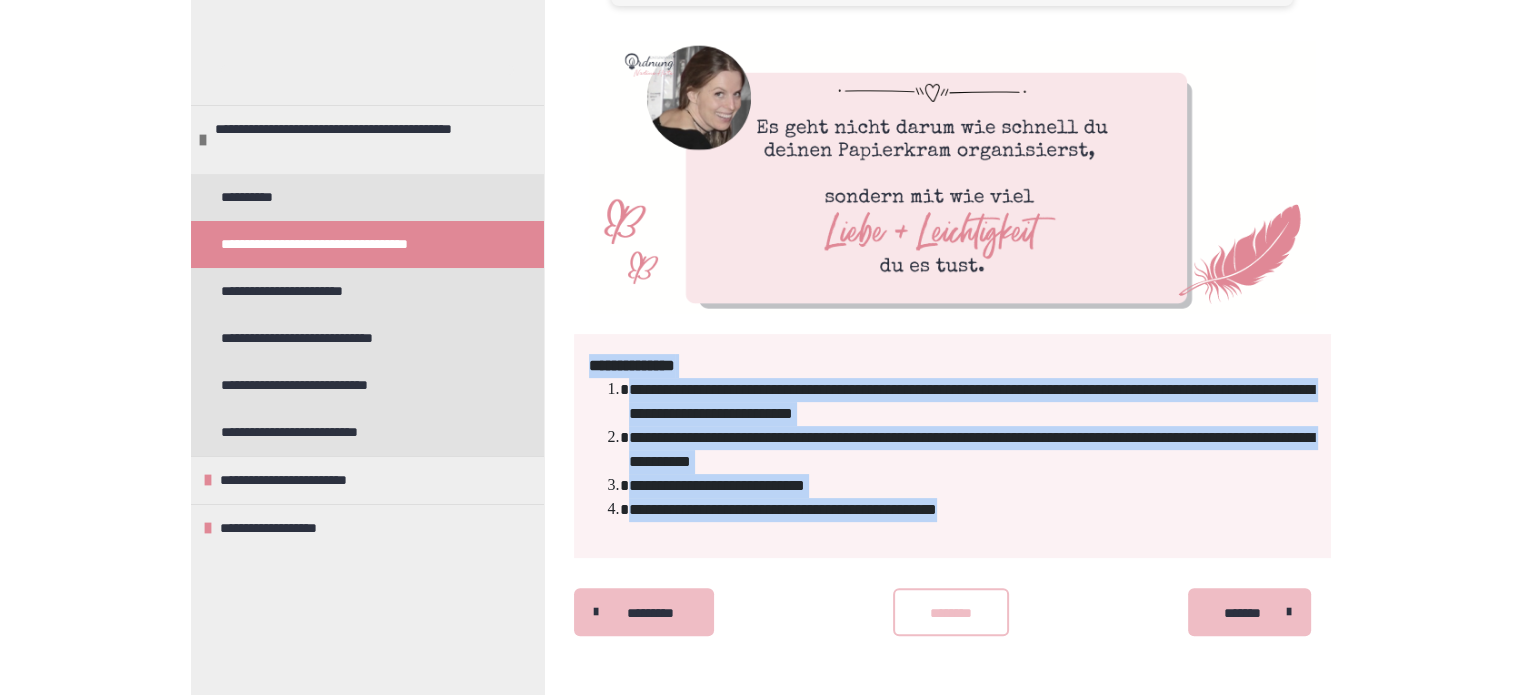 drag, startPoint x: 579, startPoint y: 357, endPoint x: 1112, endPoint y: 503, distance: 552.6346 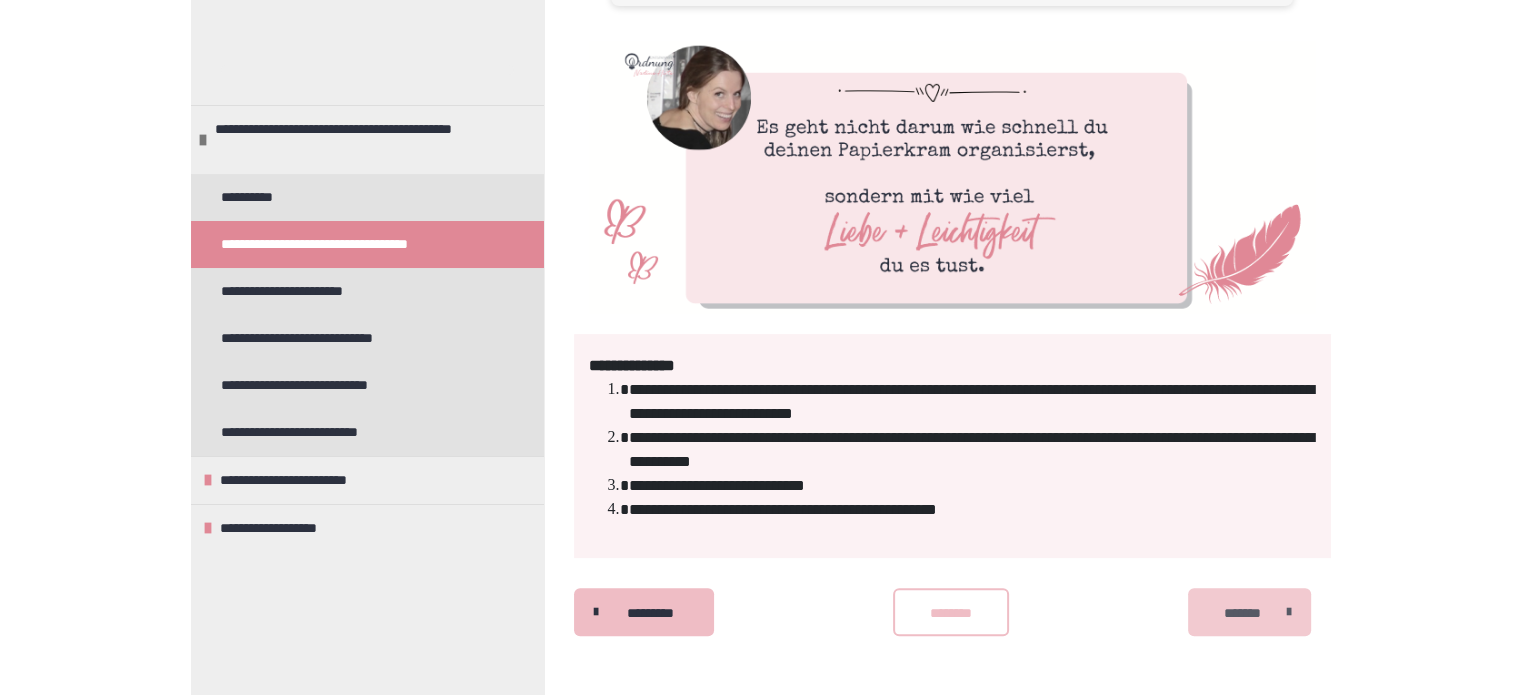 click on "*******" at bounding box center [1242, 613] 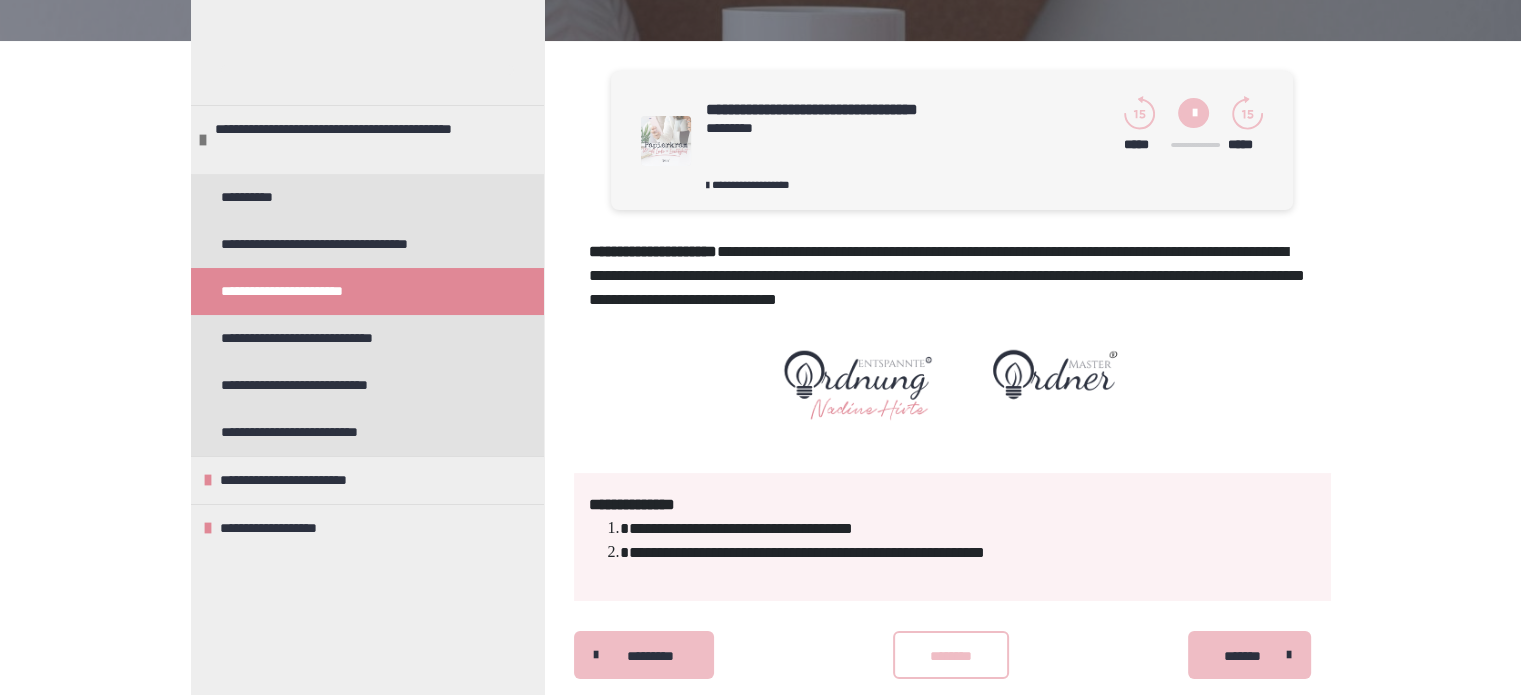 scroll, scrollTop: 140, scrollLeft: 0, axis: vertical 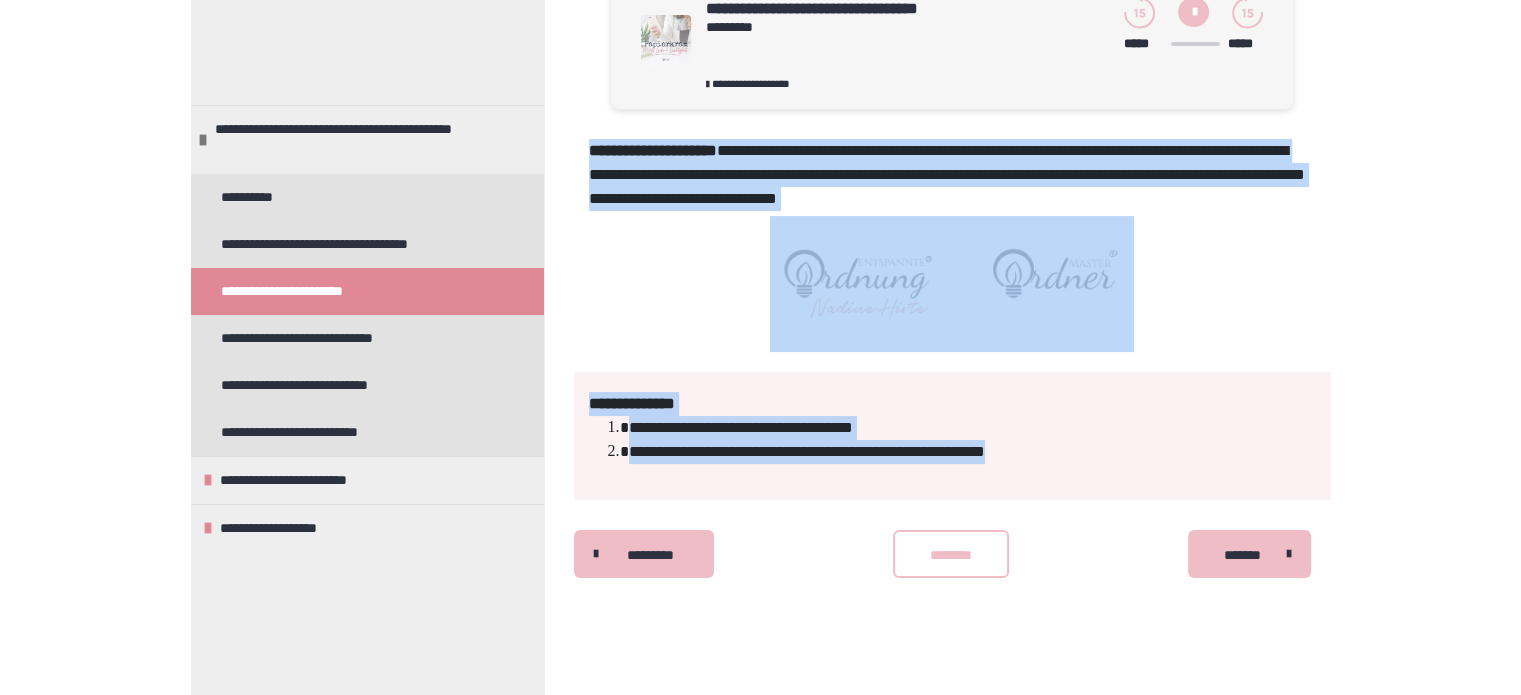 drag, startPoint x: 576, startPoint y: 344, endPoint x: 1128, endPoint y: 488, distance: 570.4735 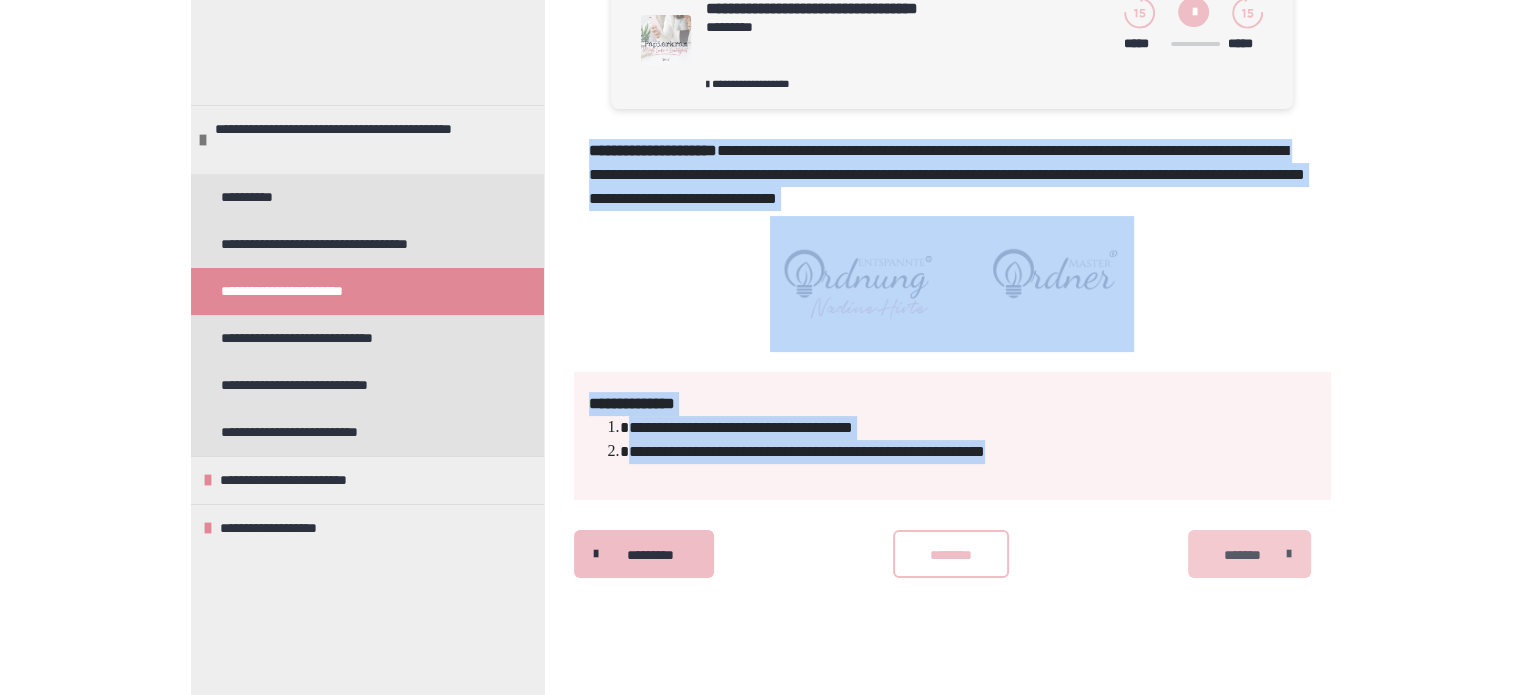 click on "*******" at bounding box center (1242, 555) 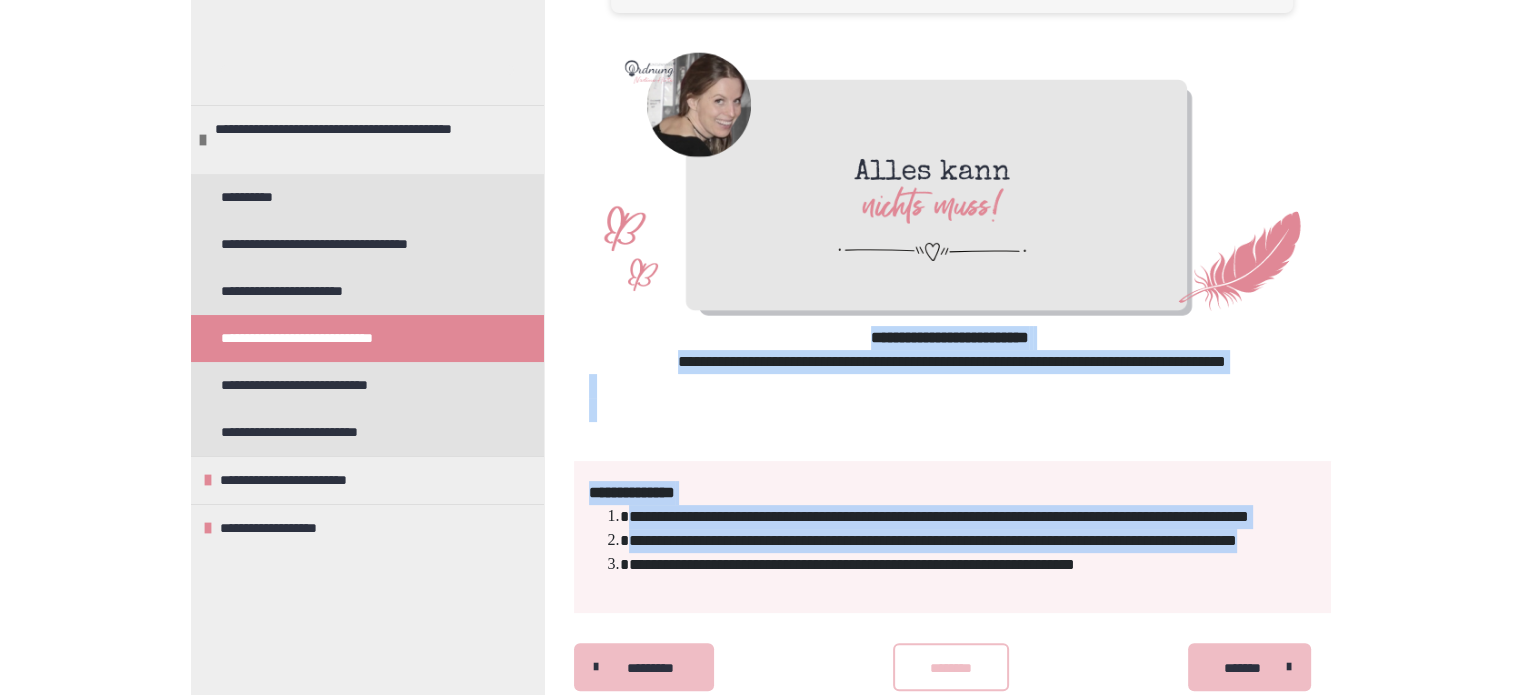 scroll, scrollTop: 539, scrollLeft: 0, axis: vertical 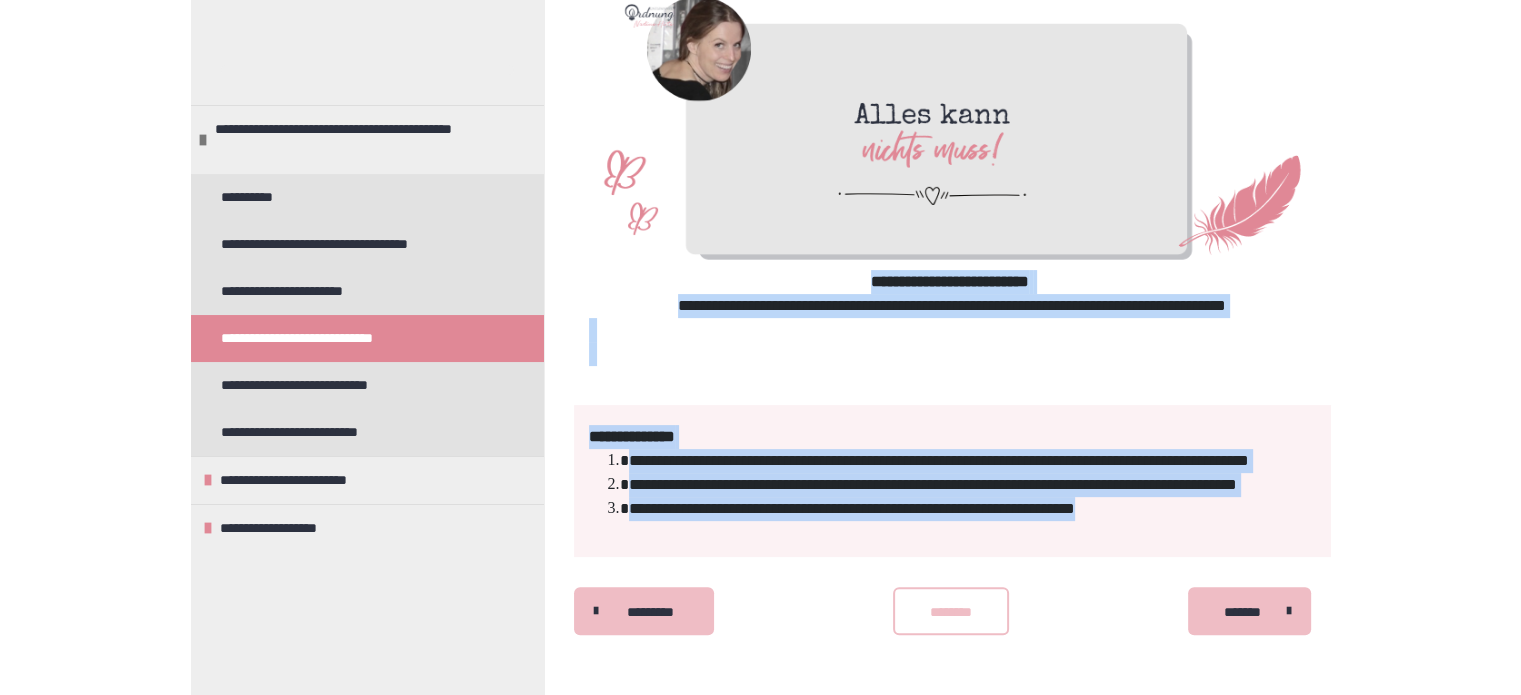 drag, startPoint x: 836, startPoint y: 434, endPoint x: 1366, endPoint y: 528, distance: 538.2713 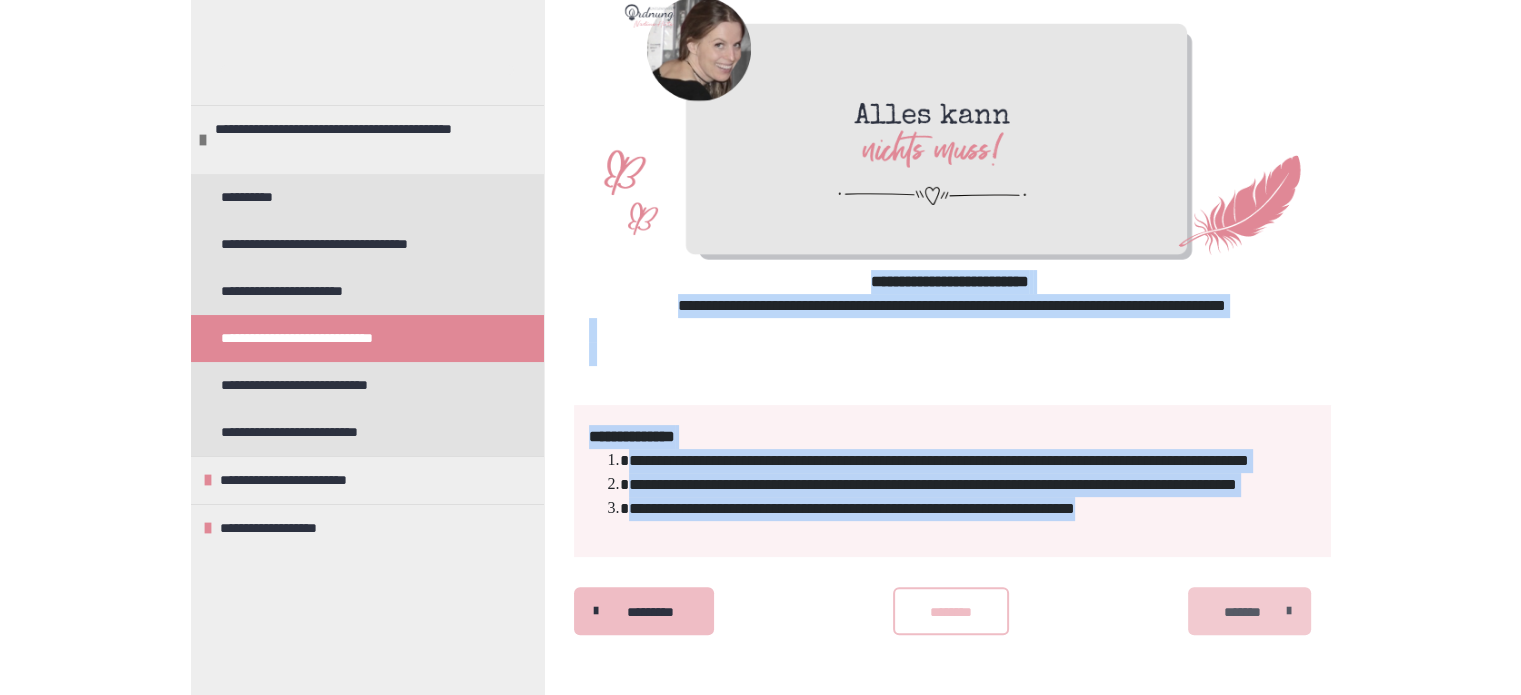 click on "*******" at bounding box center [1242, 612] 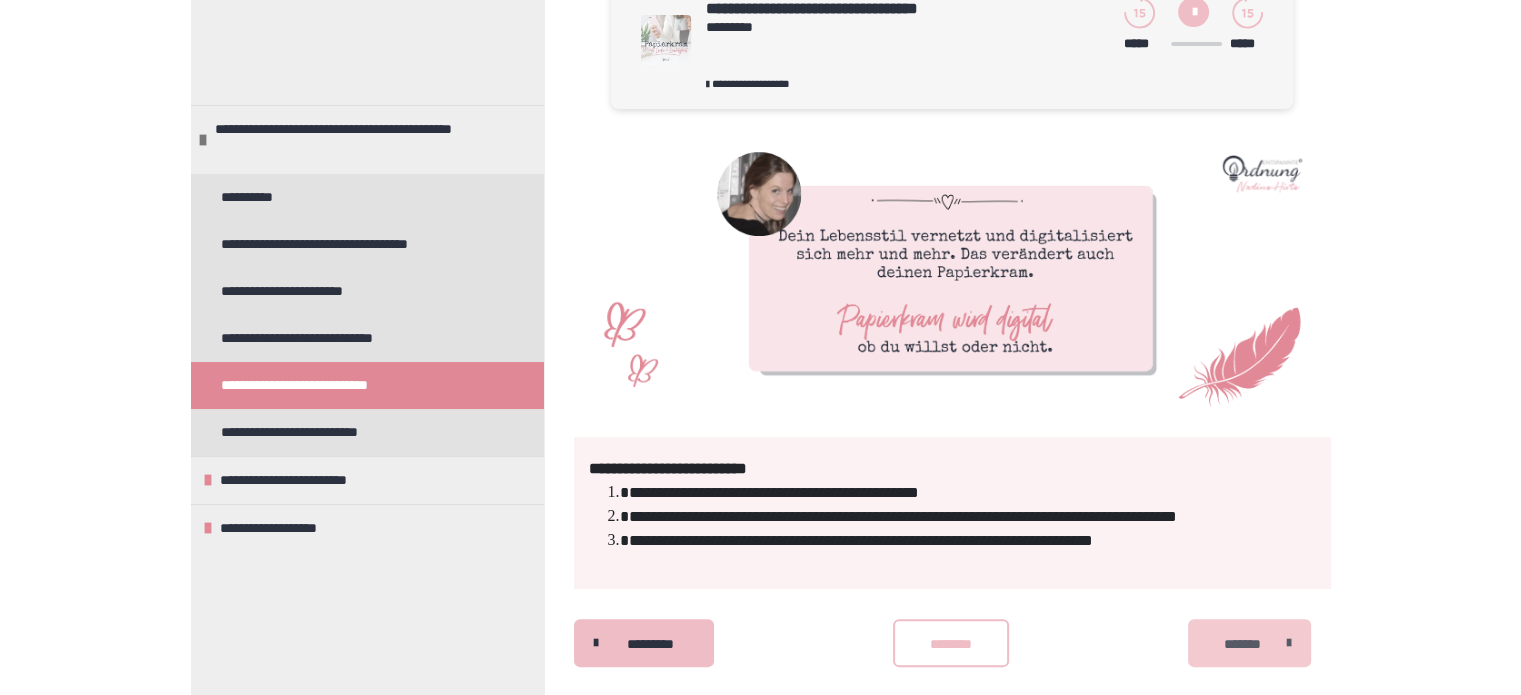 scroll, scrollTop: 395, scrollLeft: 0, axis: vertical 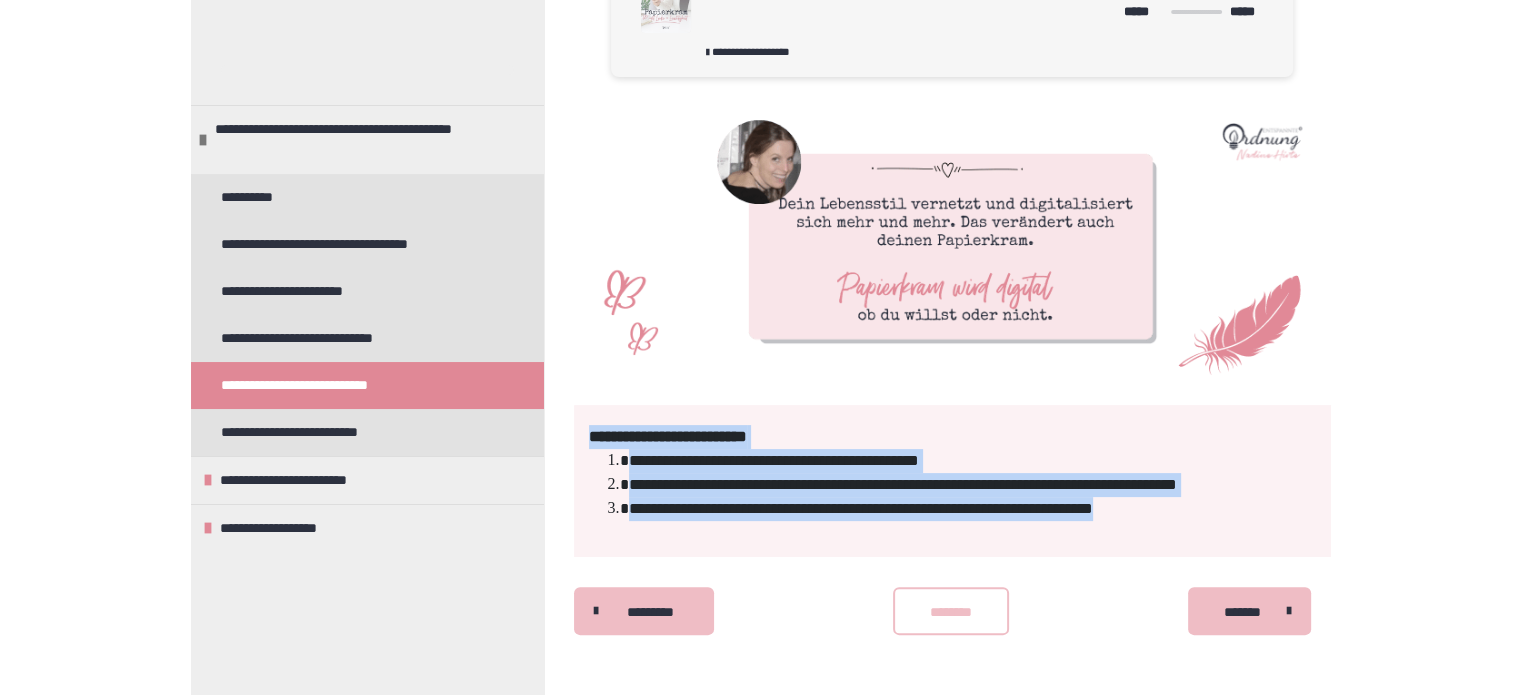 drag, startPoint x: 588, startPoint y: 413, endPoint x: 1292, endPoint y: 551, distance: 717.3981 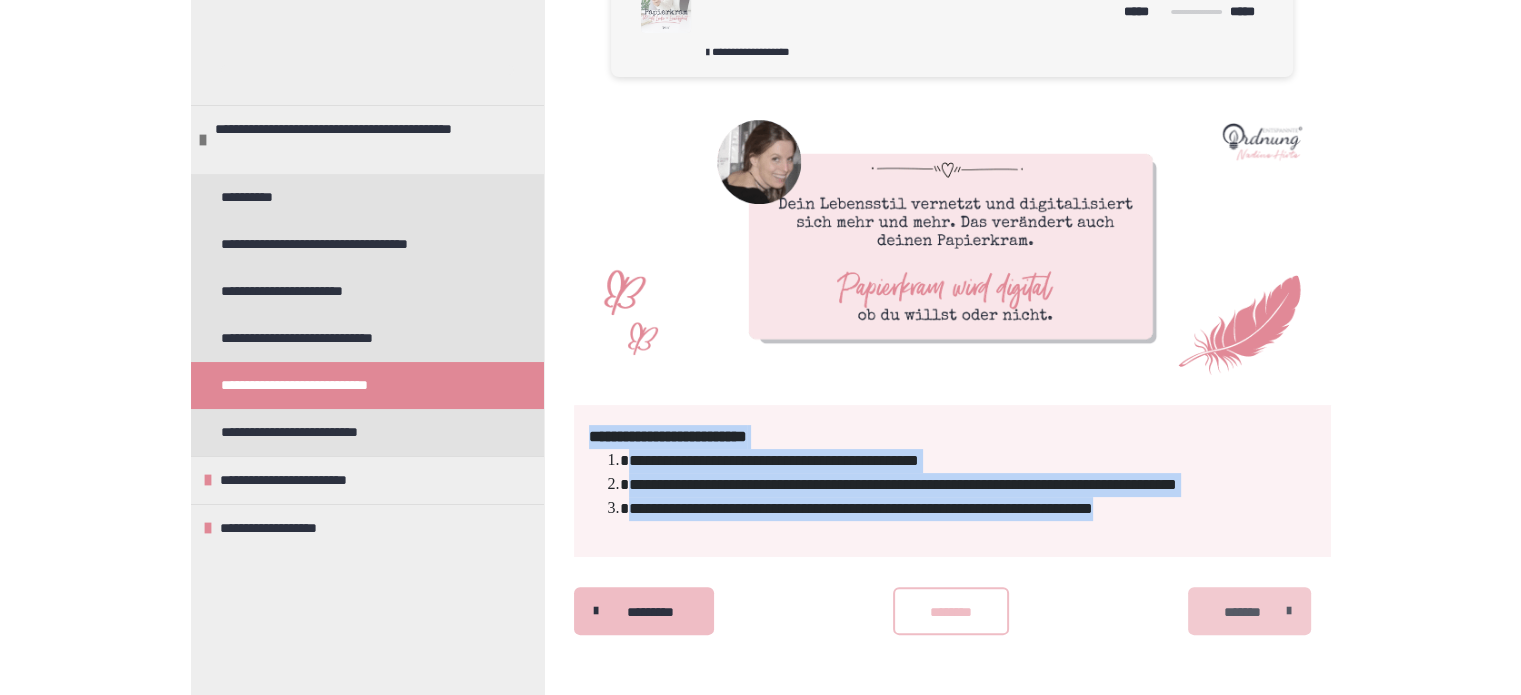 click on "*******" at bounding box center [1242, 612] 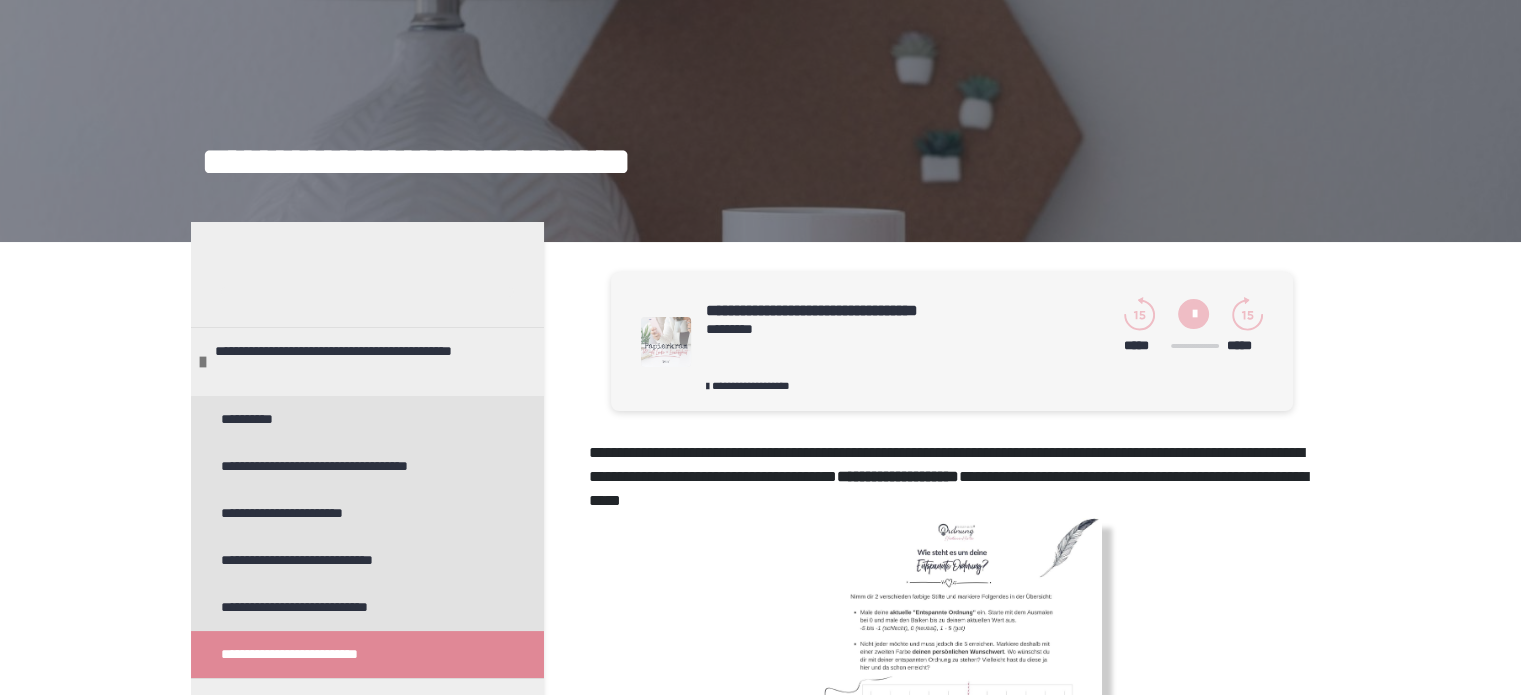 scroll, scrollTop: 0, scrollLeft: 0, axis: both 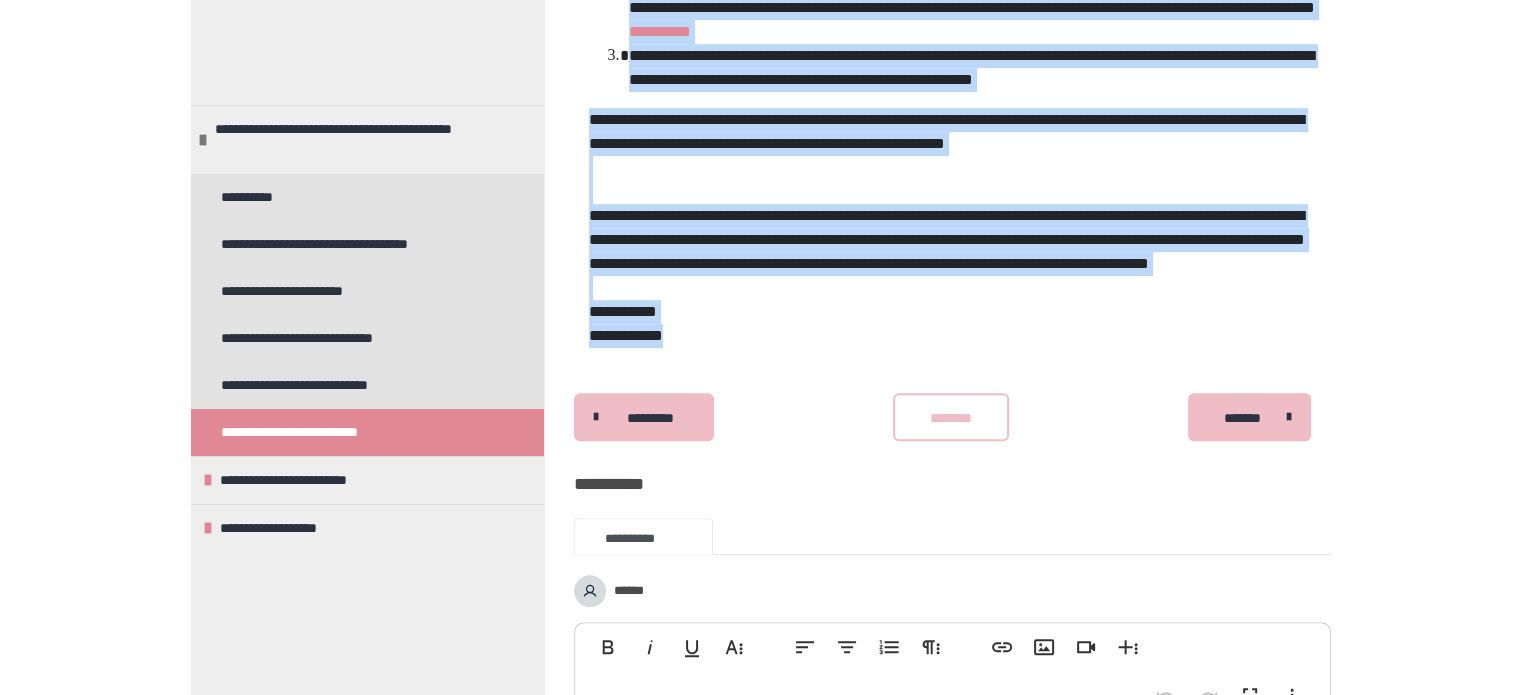 drag, startPoint x: 592, startPoint y: 487, endPoint x: 1168, endPoint y: 513, distance: 576.5865 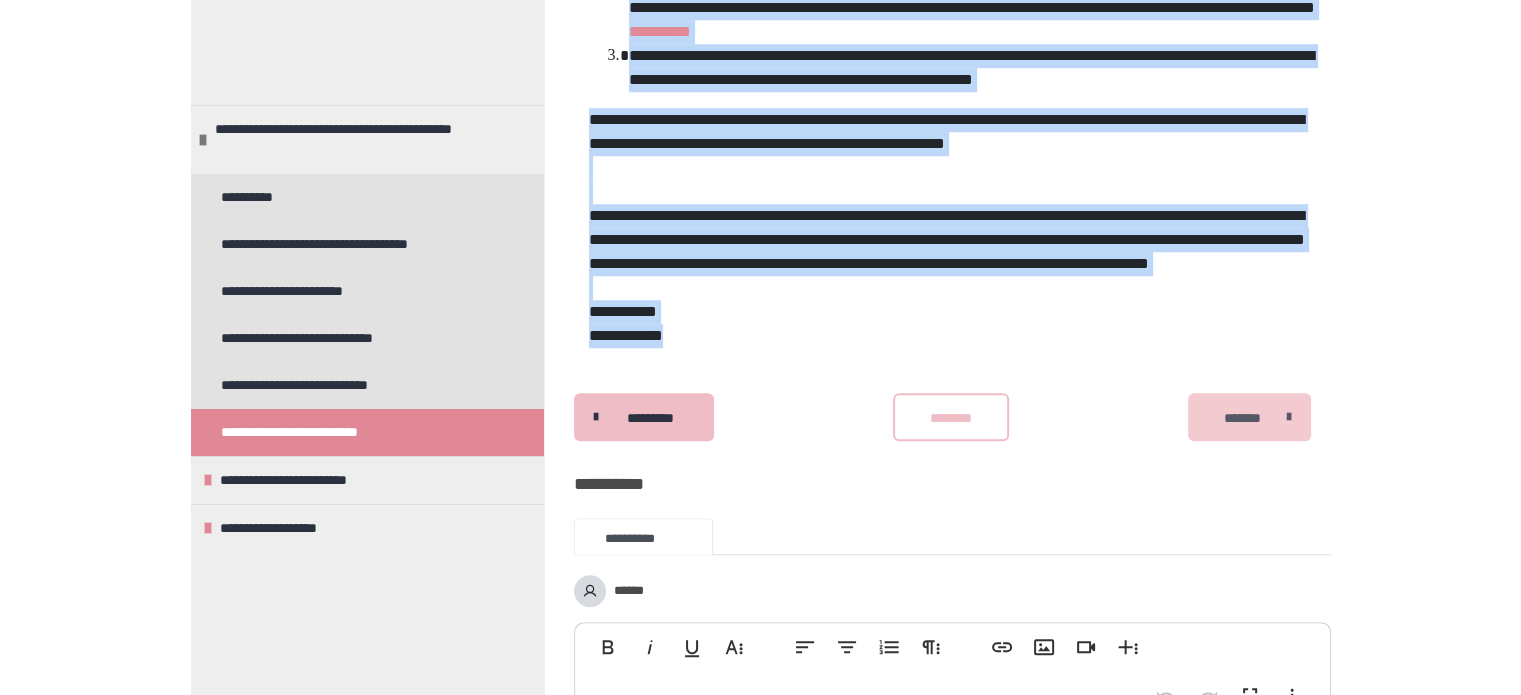 click on "*******" at bounding box center (1249, 417) 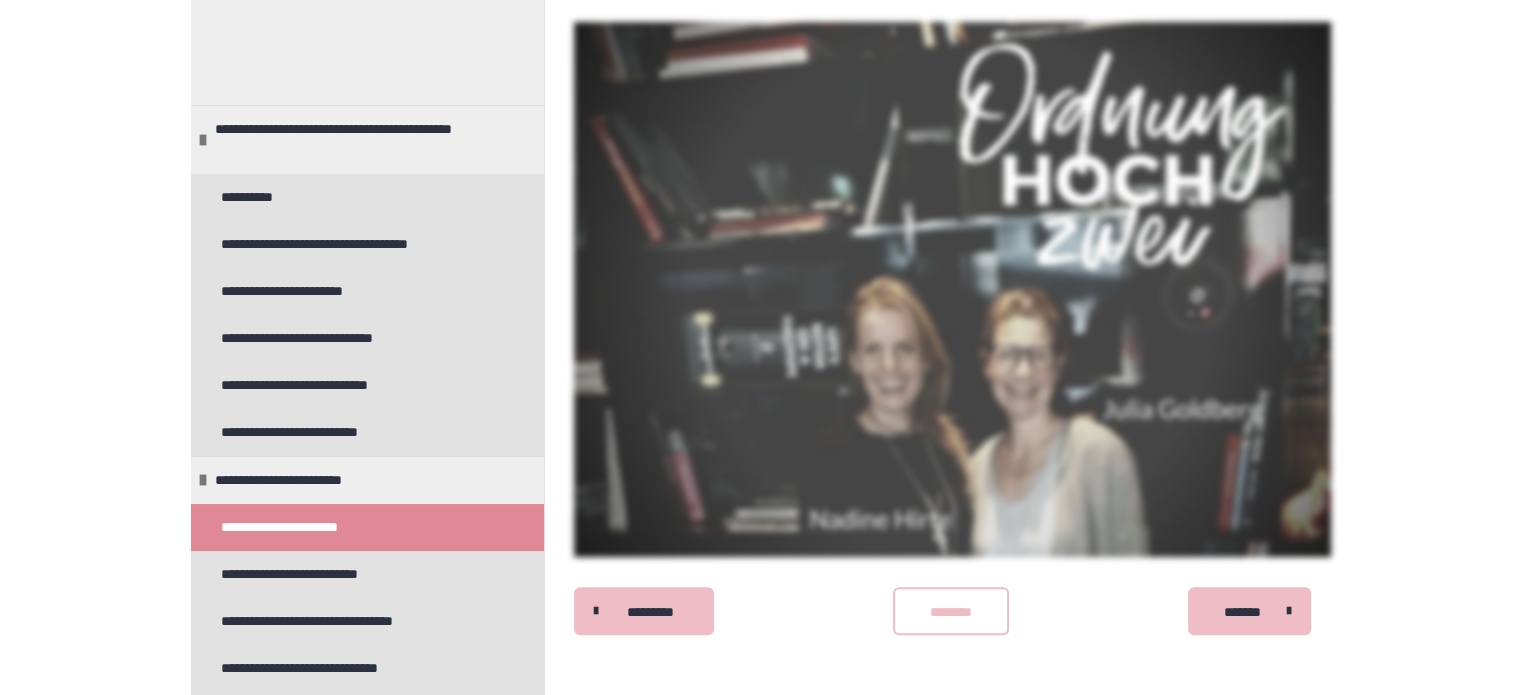 scroll, scrollTop: 592, scrollLeft: 0, axis: vertical 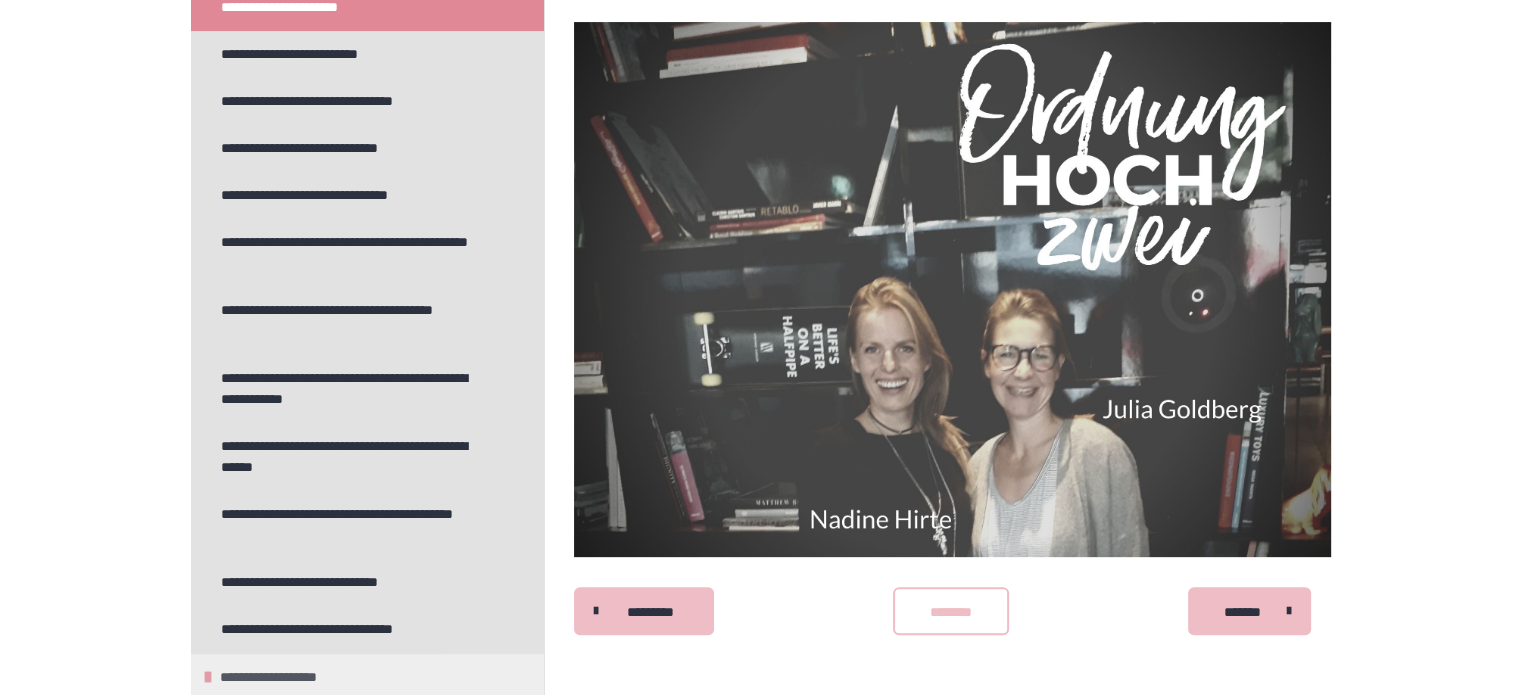 click on "**********" at bounding box center [291, 677] 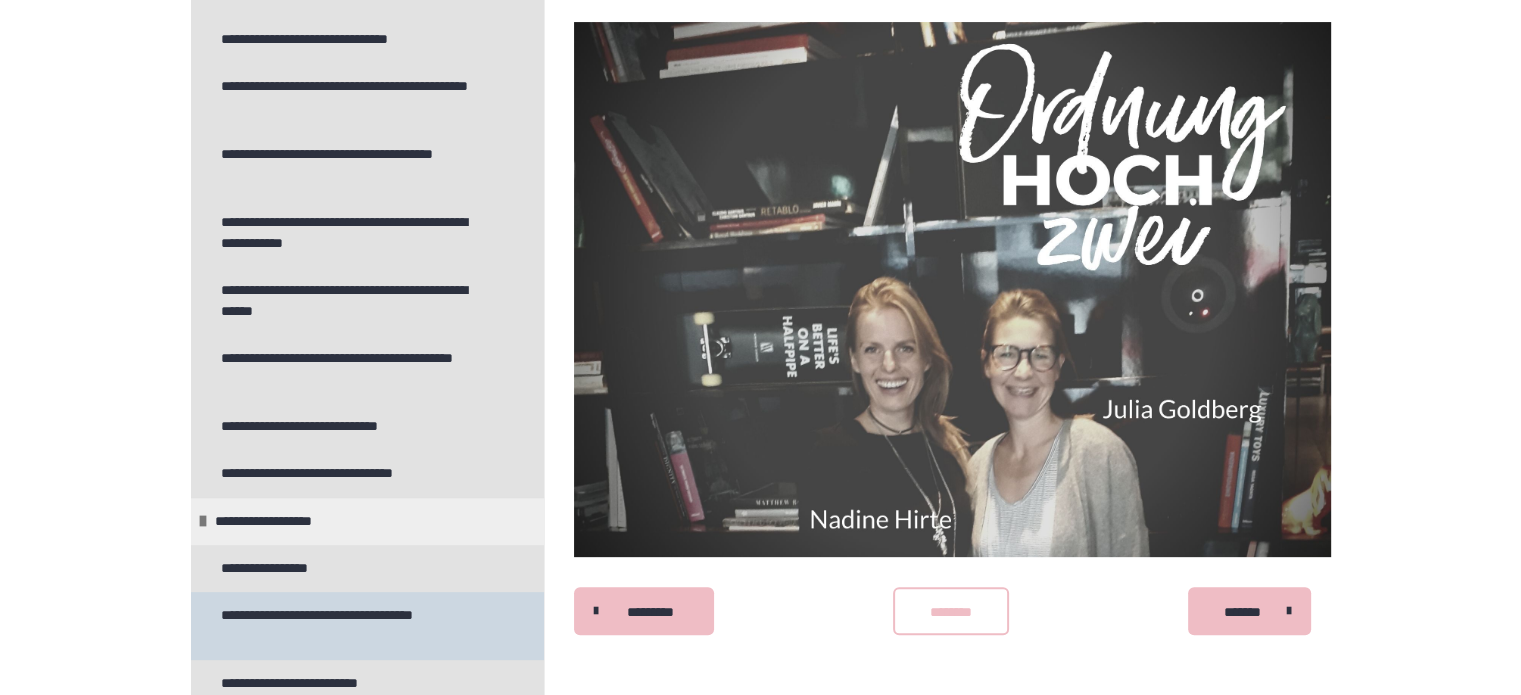 scroll, scrollTop: 681, scrollLeft: 0, axis: vertical 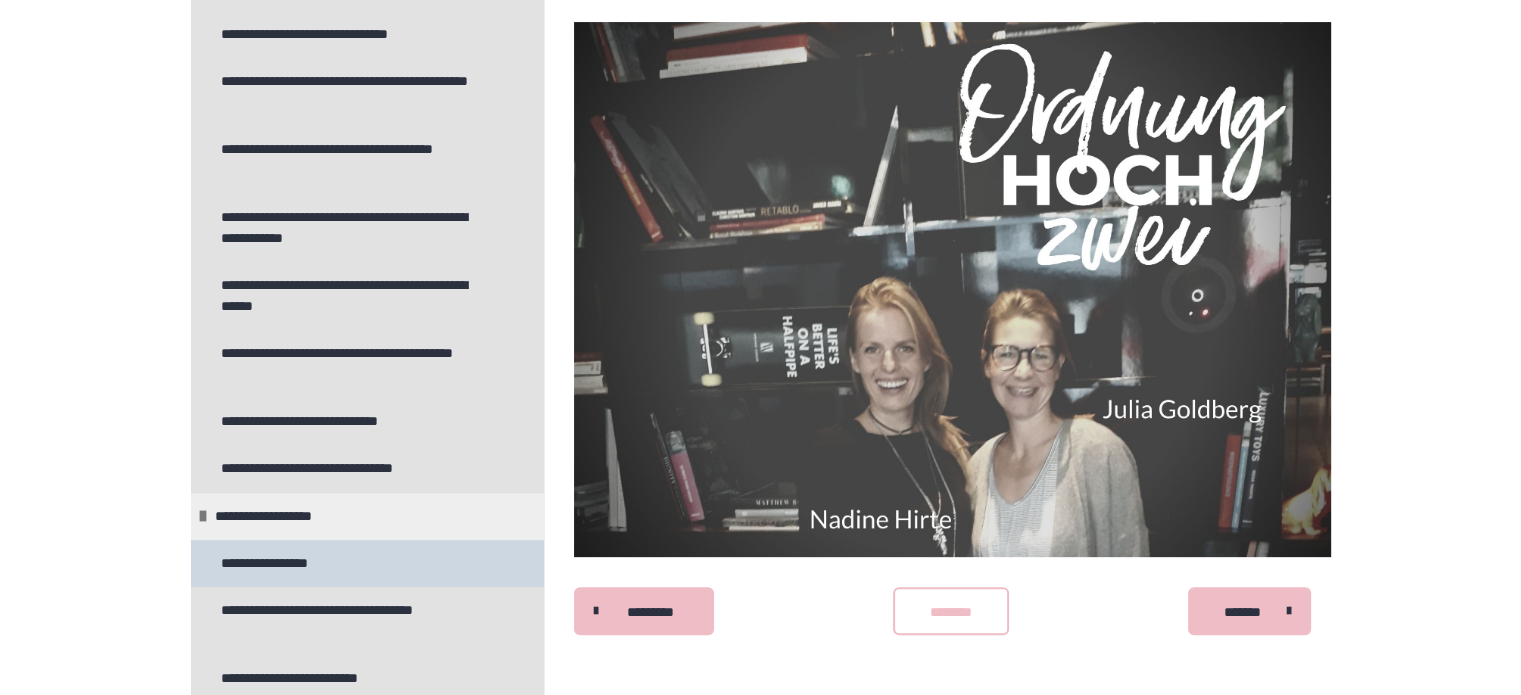 click on "**********" at bounding box center (281, 563) 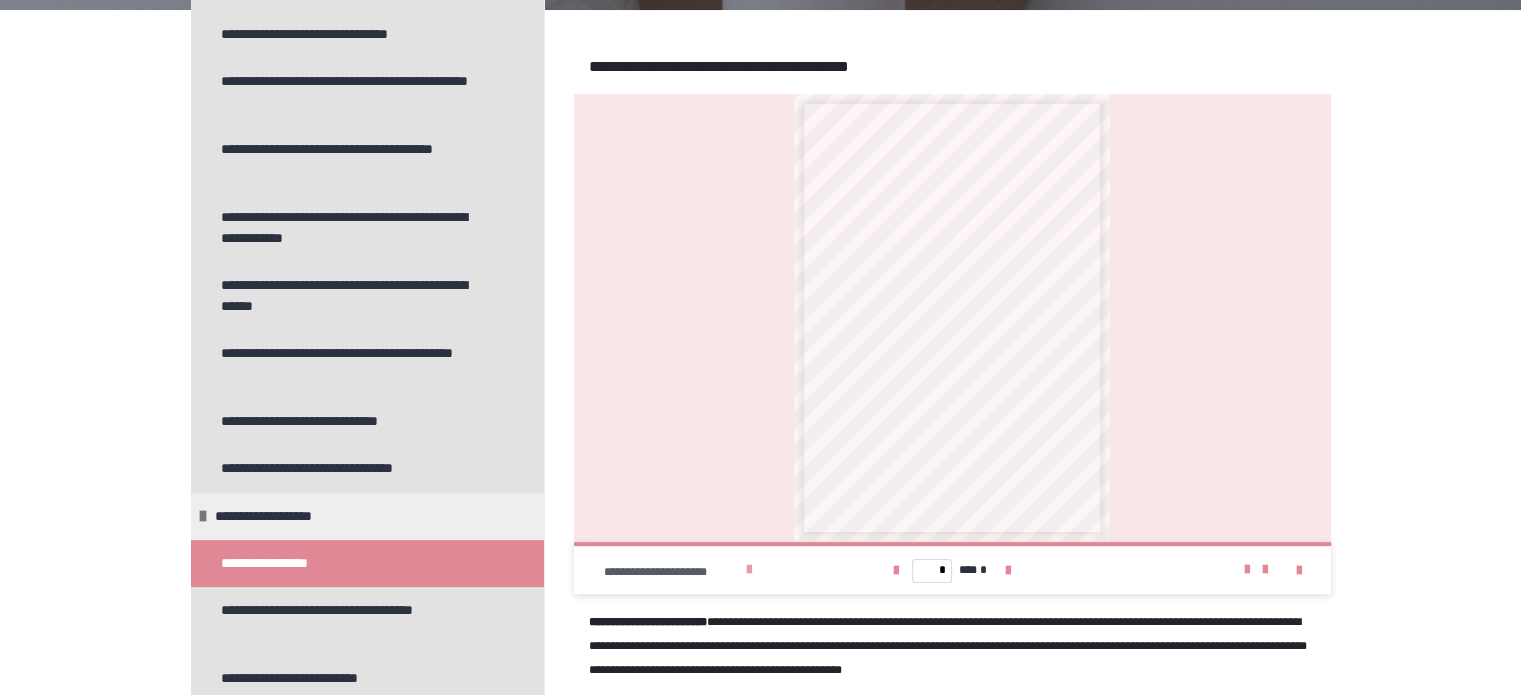 click at bounding box center [749, 570] 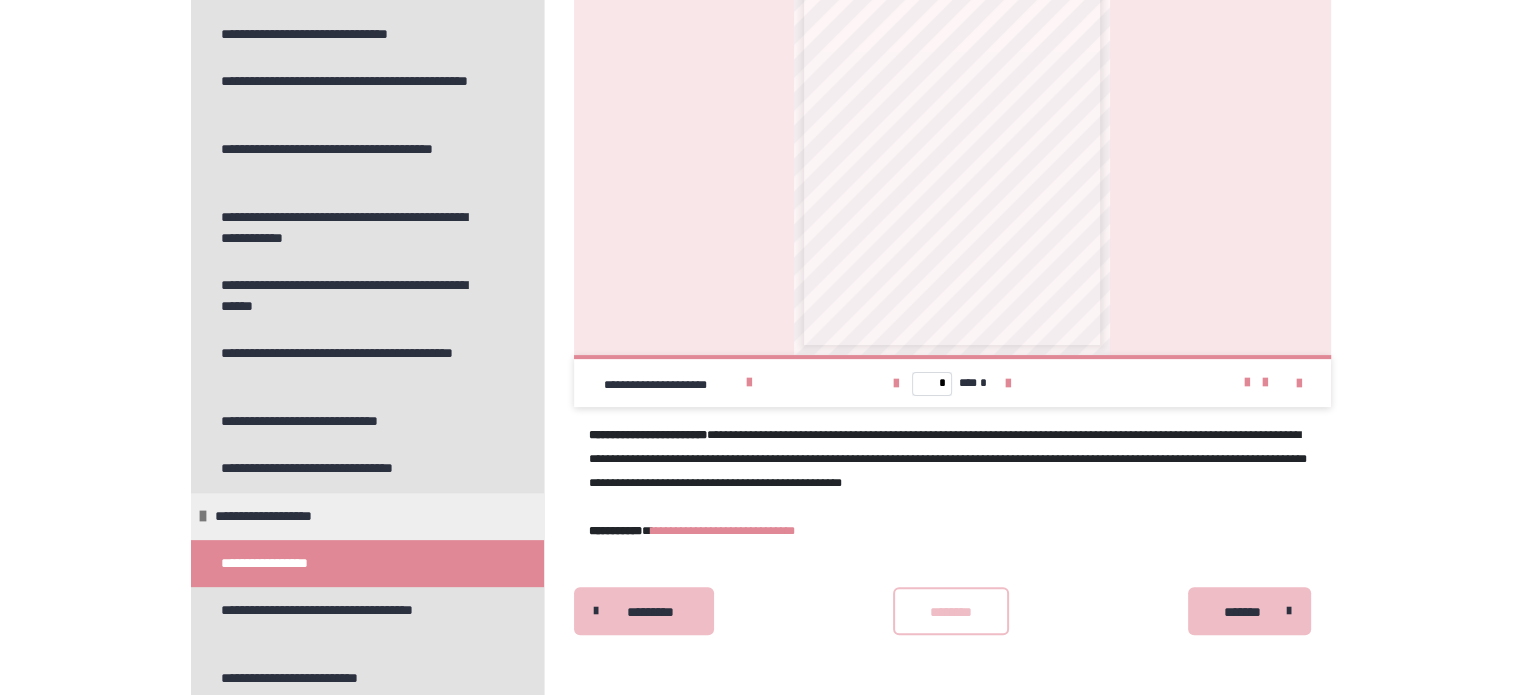 scroll, scrollTop: 480, scrollLeft: 0, axis: vertical 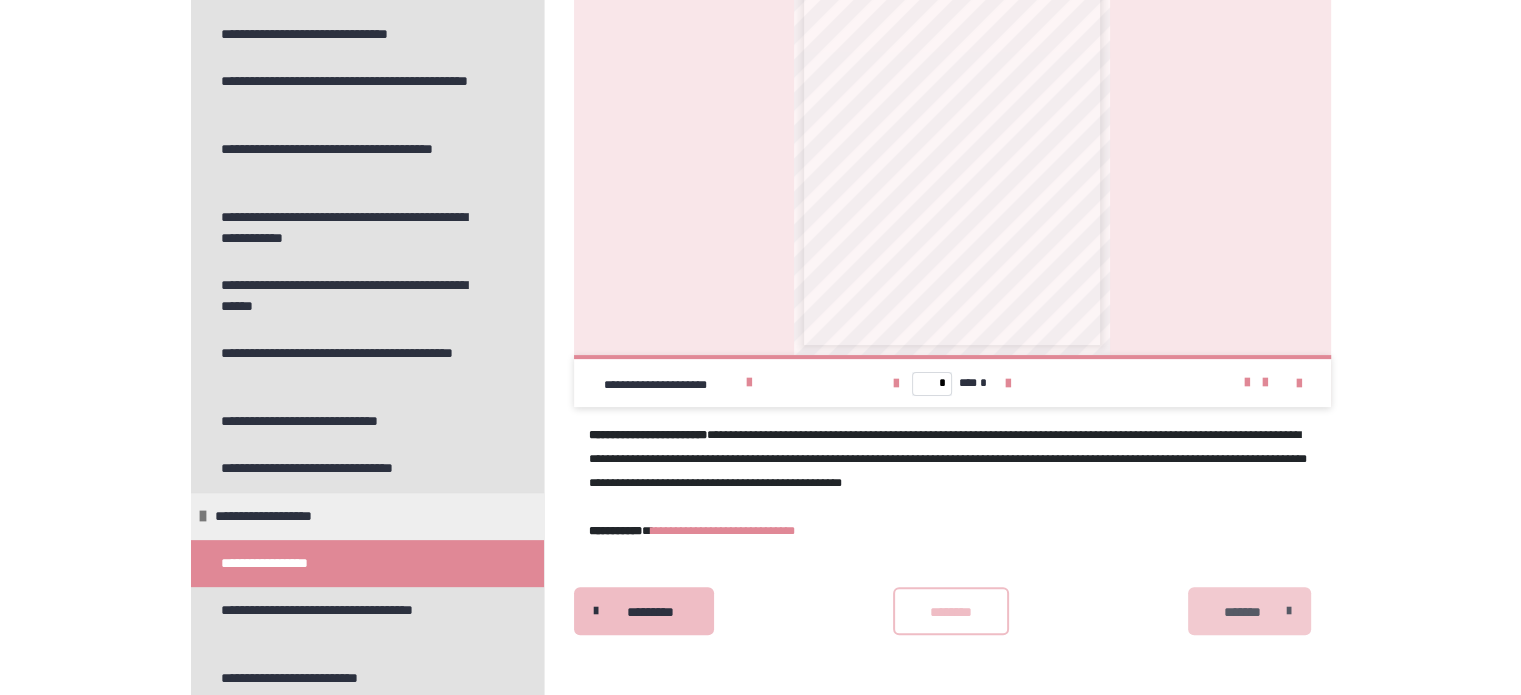 click on "*******" at bounding box center [1242, 612] 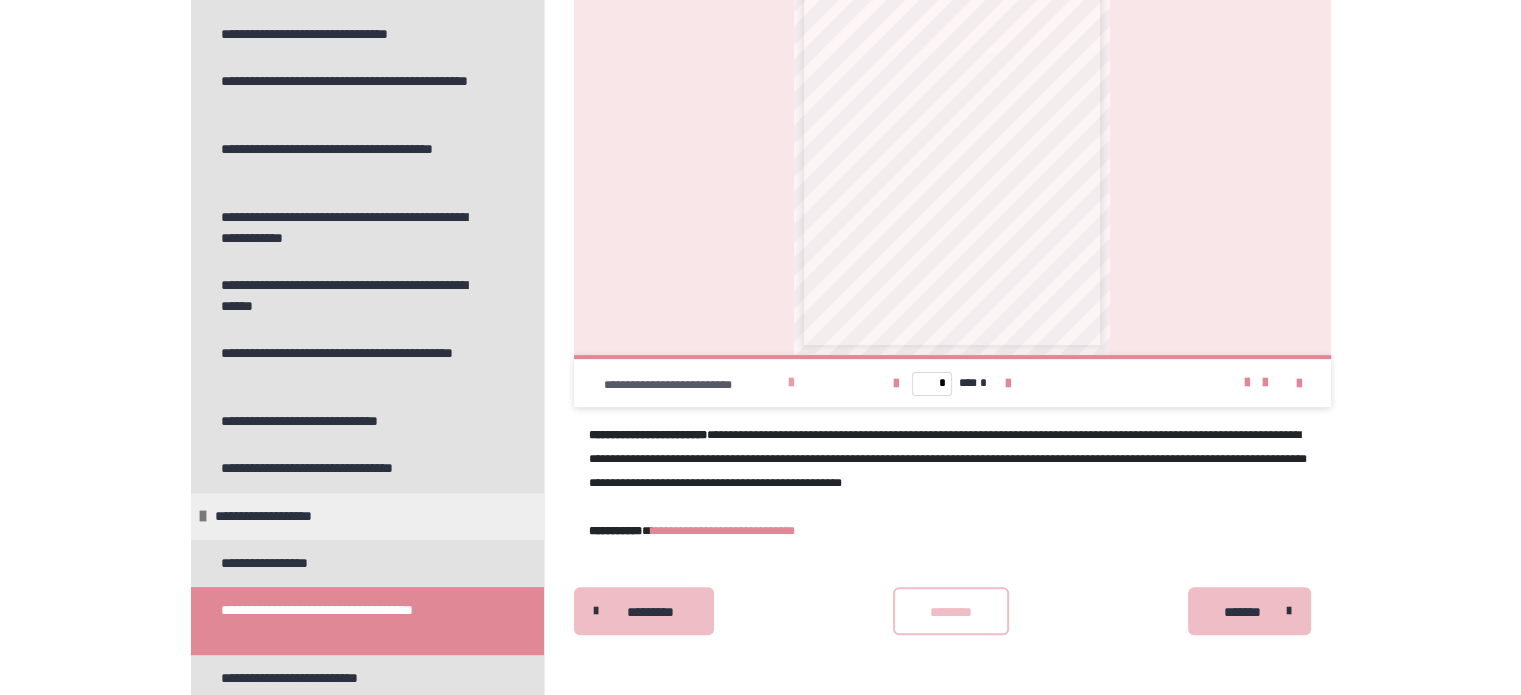 click on "**********" at bounding box center (693, 385) 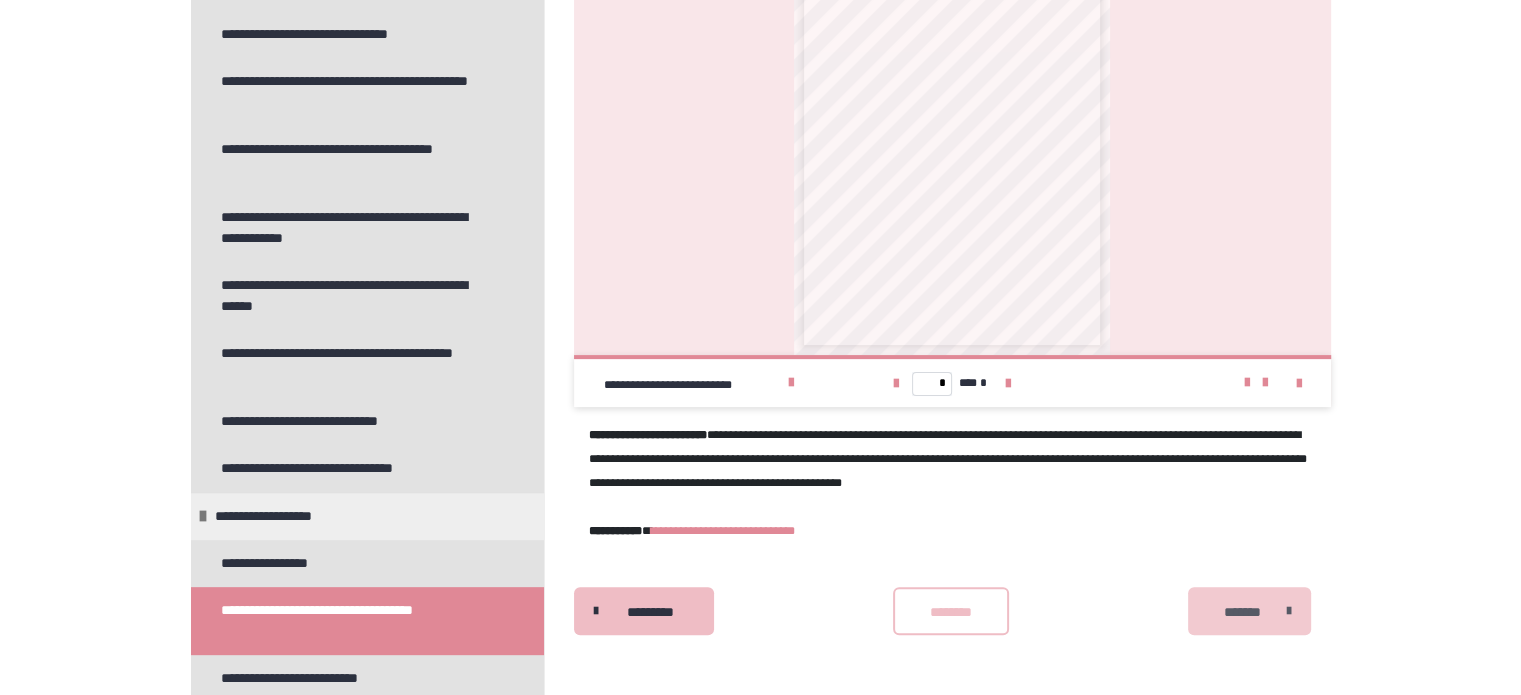 click on "*******" at bounding box center (1249, 611) 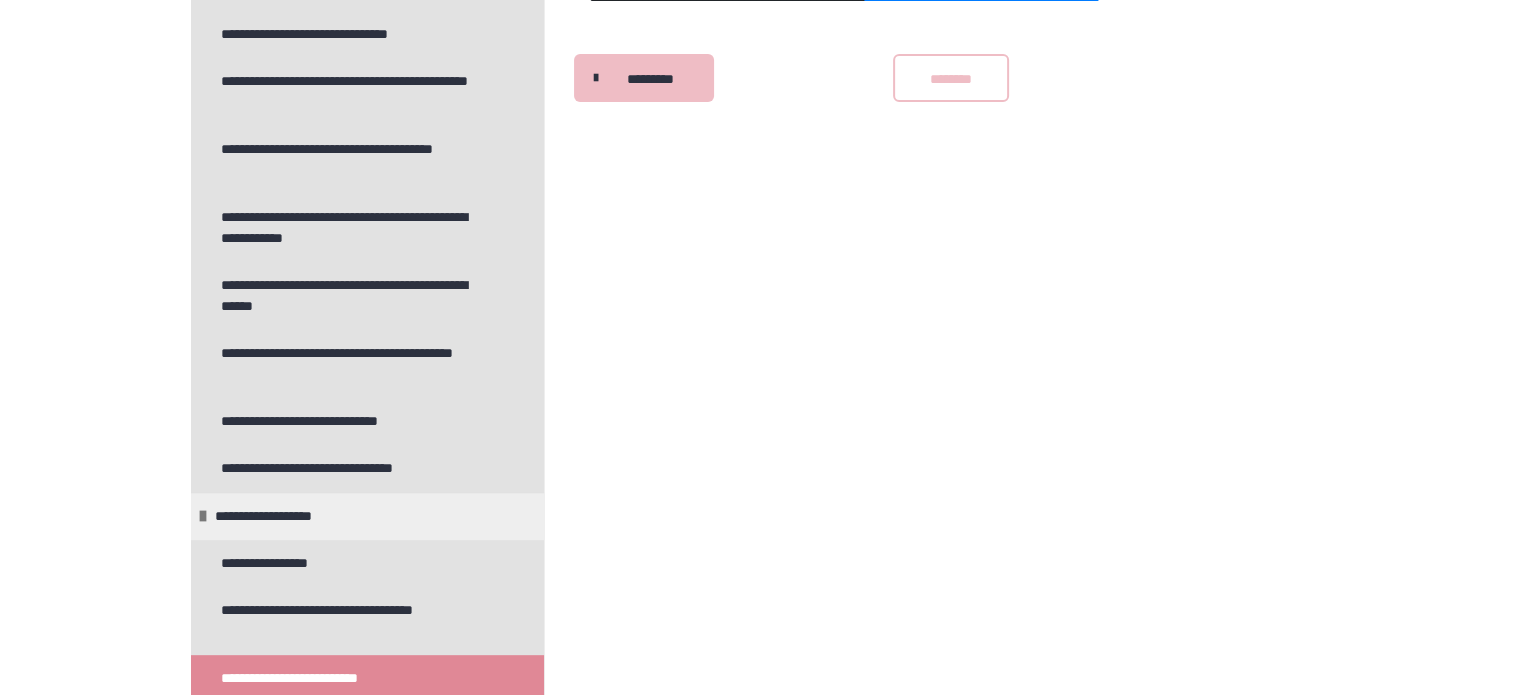 scroll, scrollTop: 220, scrollLeft: 0, axis: vertical 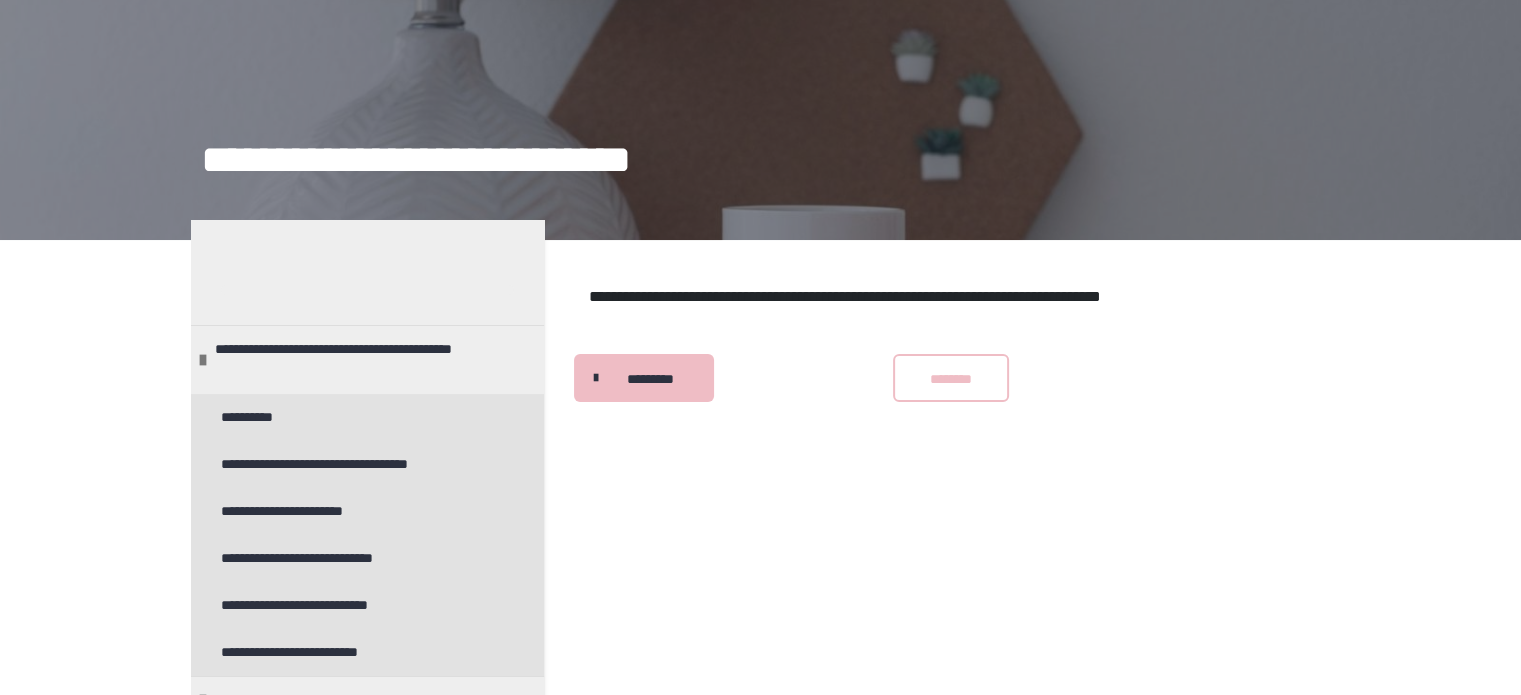 click on "**********" at bounding box center (983, 296) 